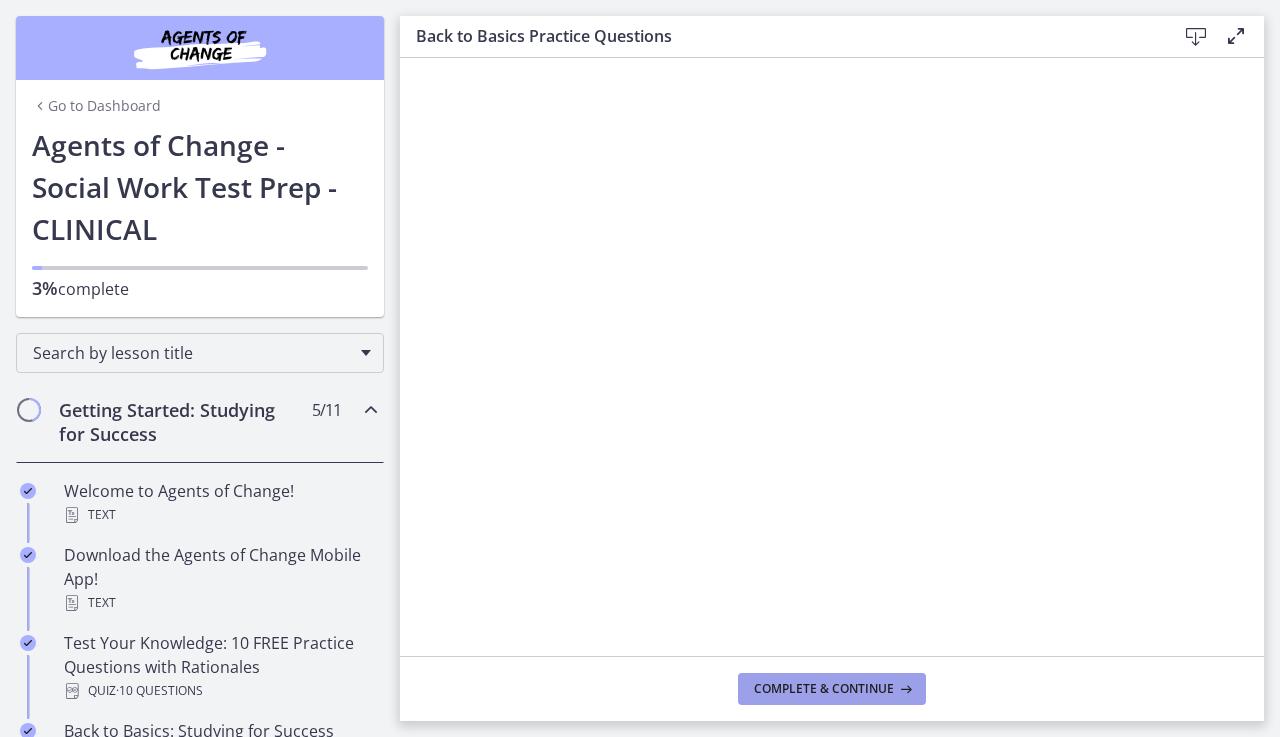 scroll, scrollTop: 0, scrollLeft: 0, axis: both 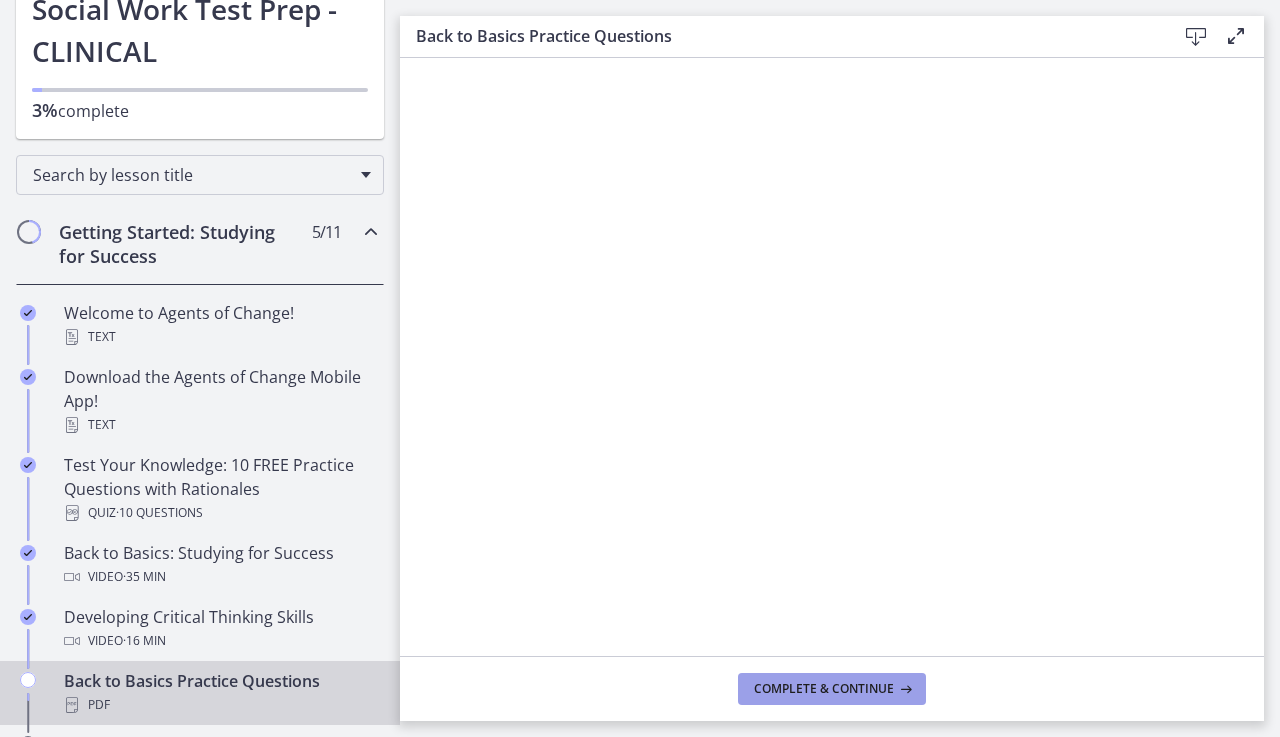 click on "Complete & continue" at bounding box center [824, 689] 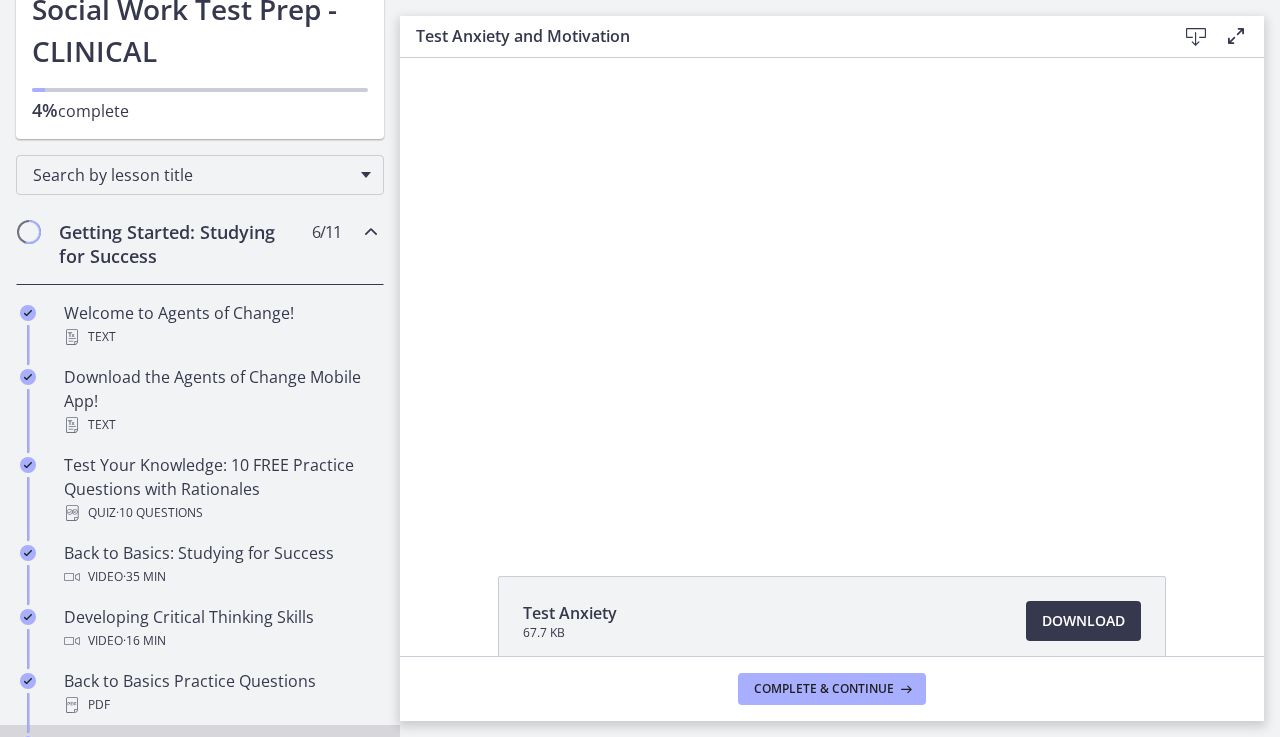 scroll, scrollTop: 0, scrollLeft: 0, axis: both 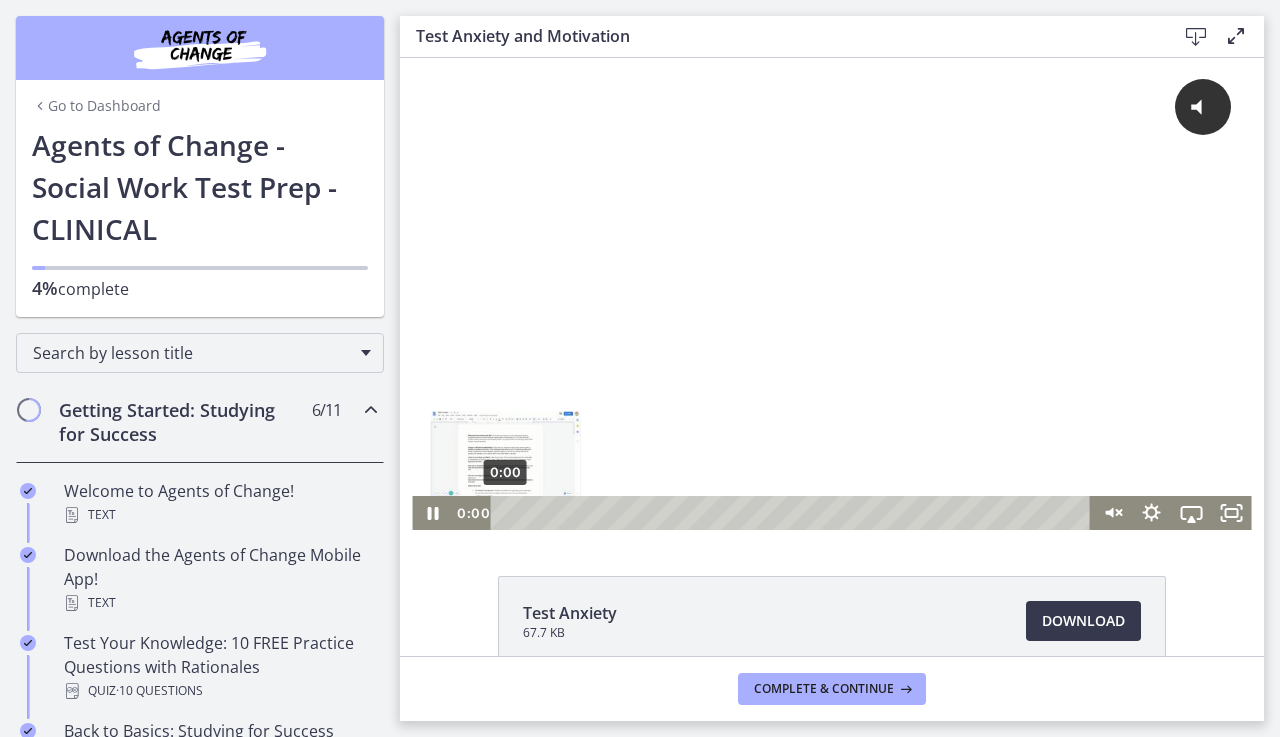 click on "0:00" at bounding box center [793, 513] 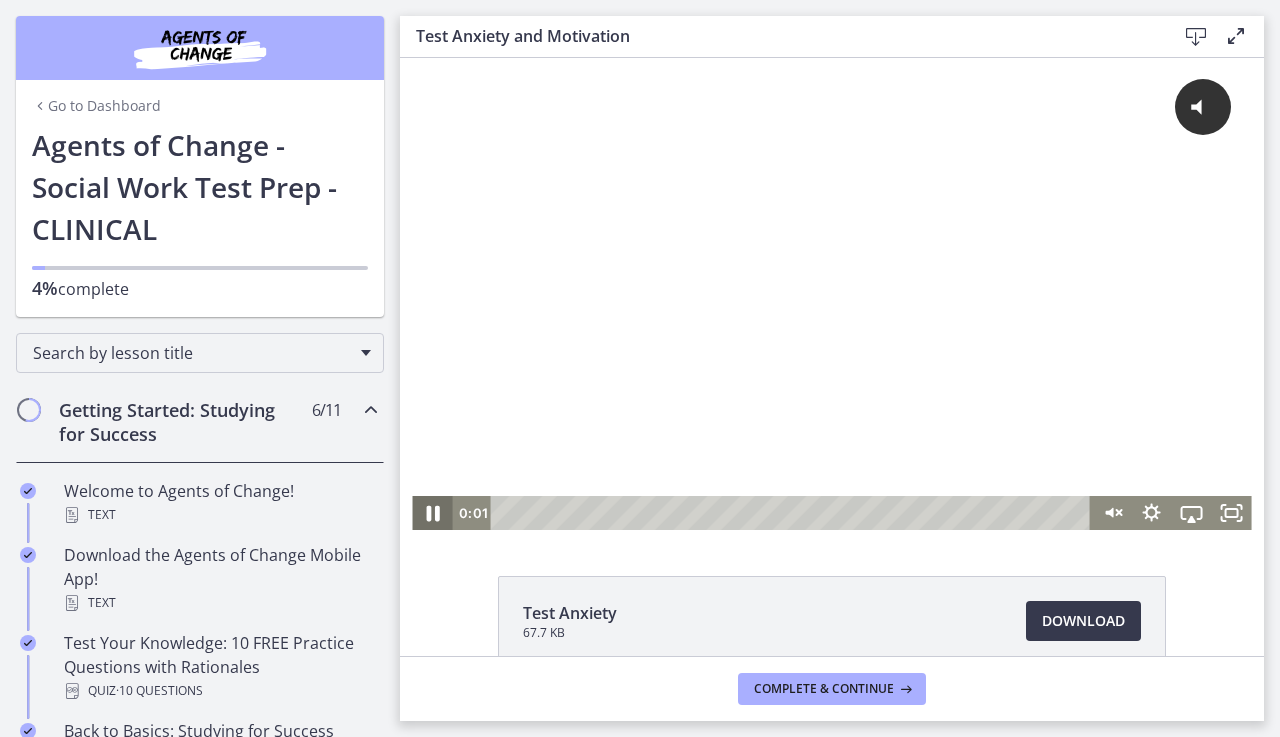 click 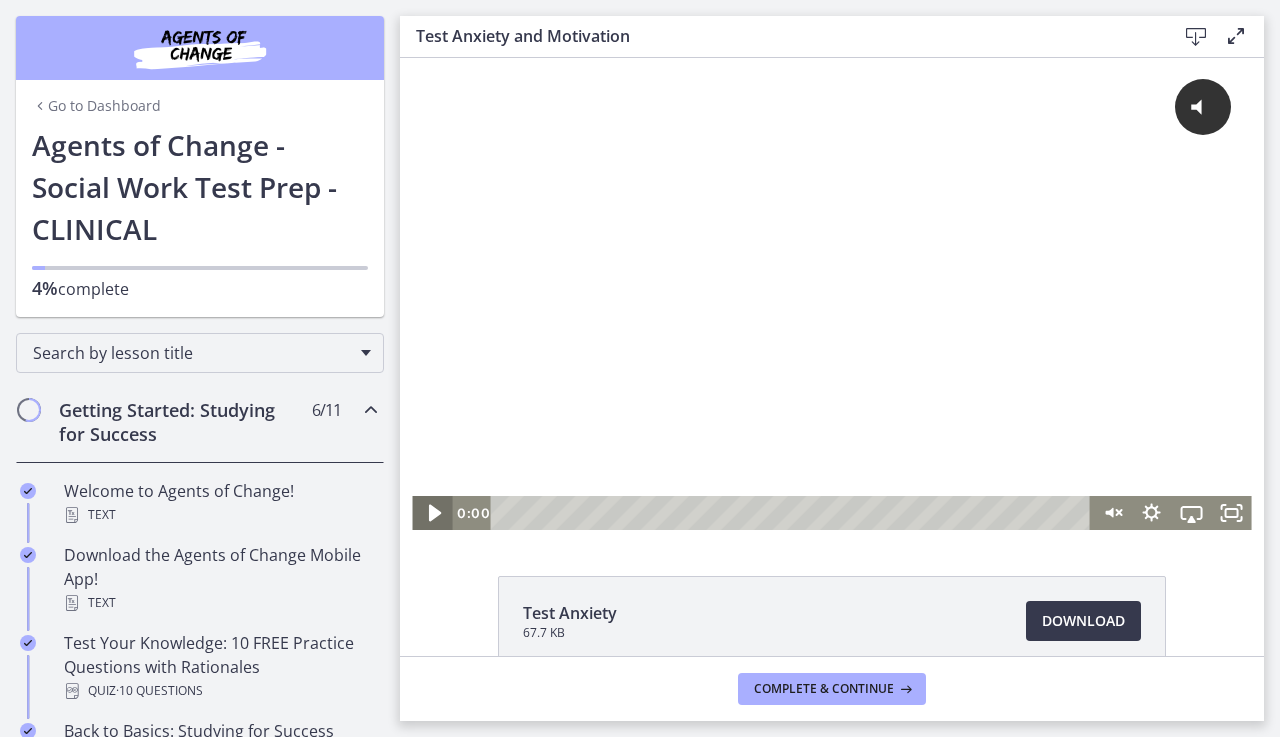 click 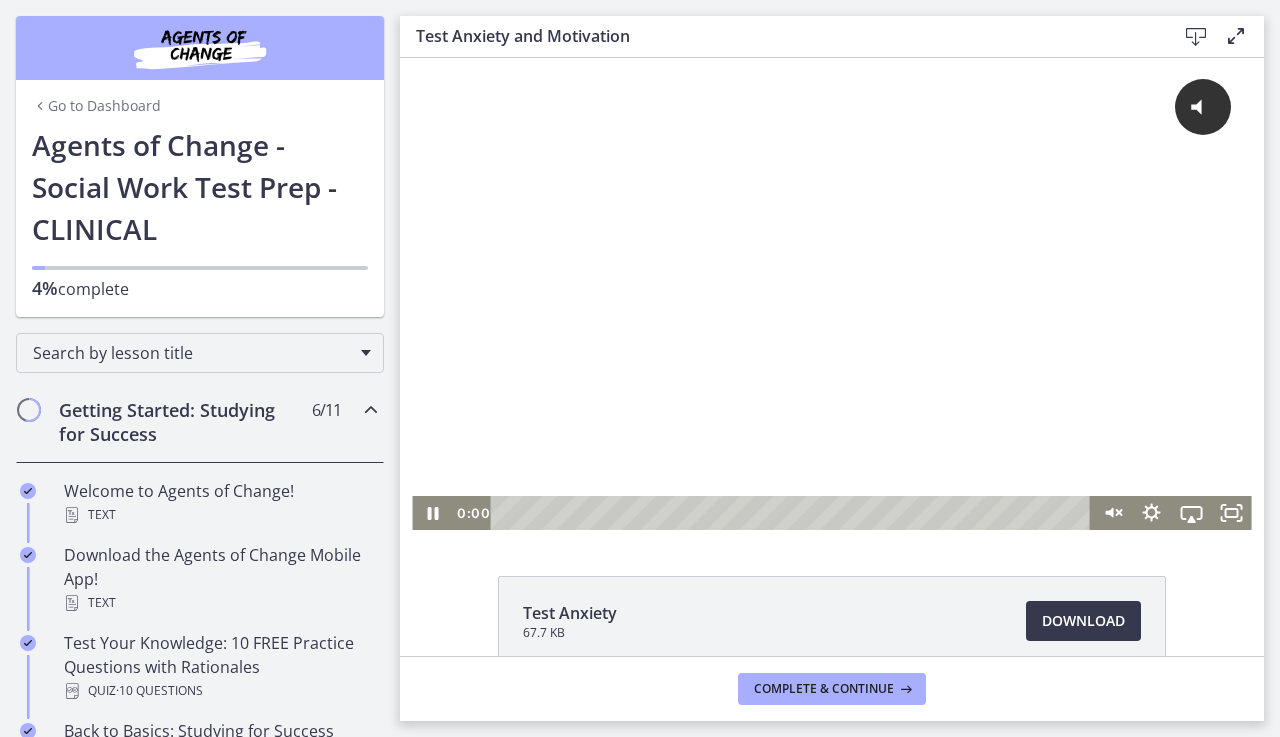 drag, startPoint x: 514, startPoint y: 513, endPoint x: 477, endPoint y: 514, distance: 37.01351 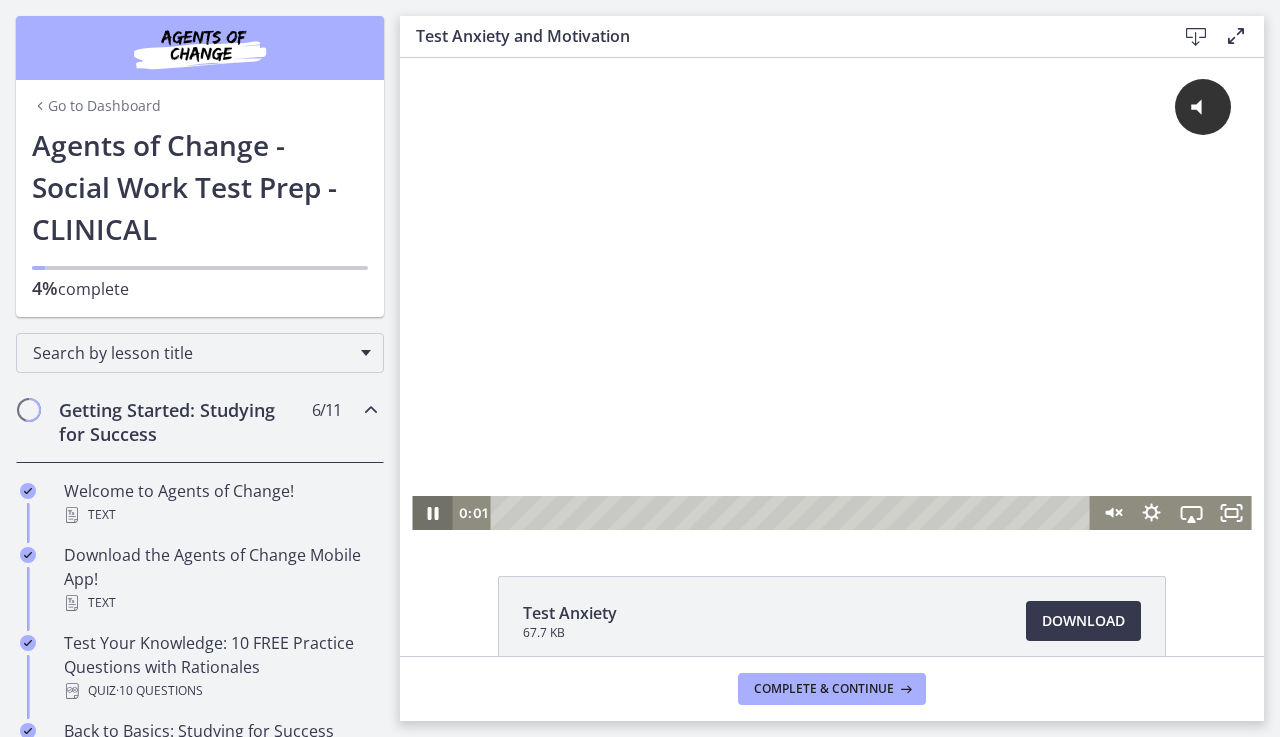 click 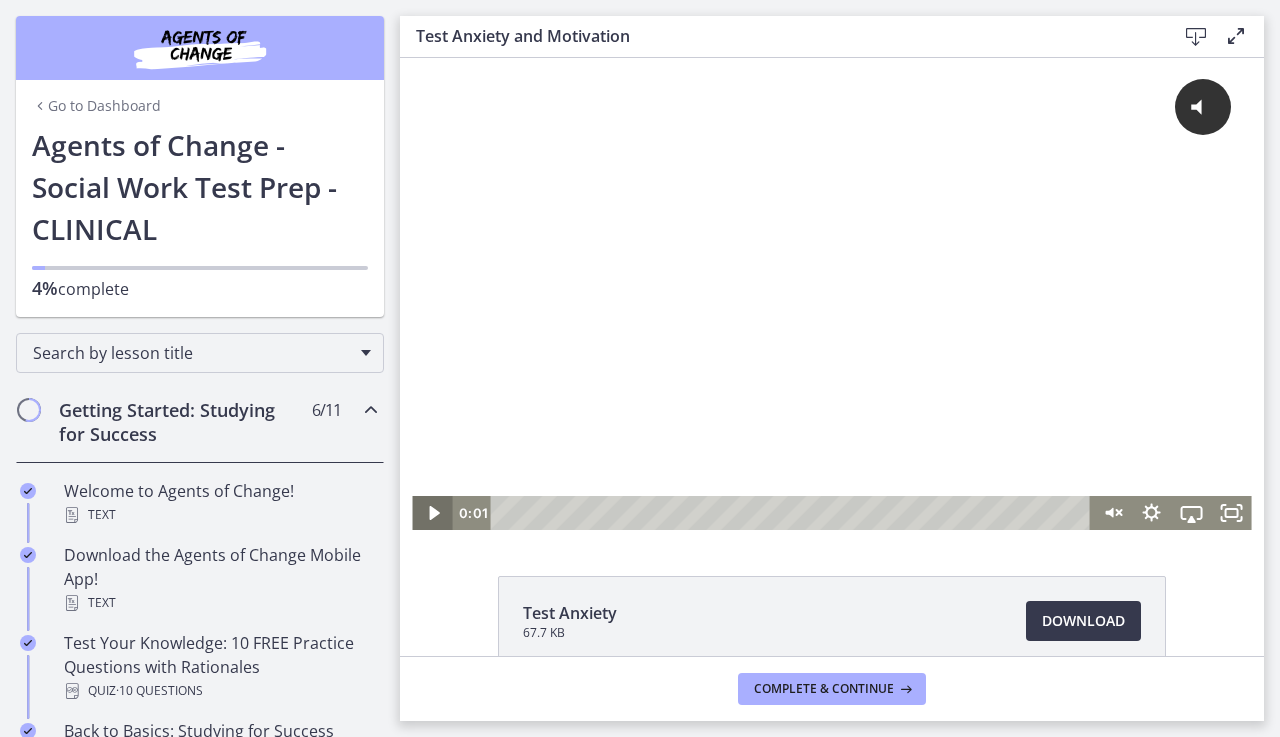 click 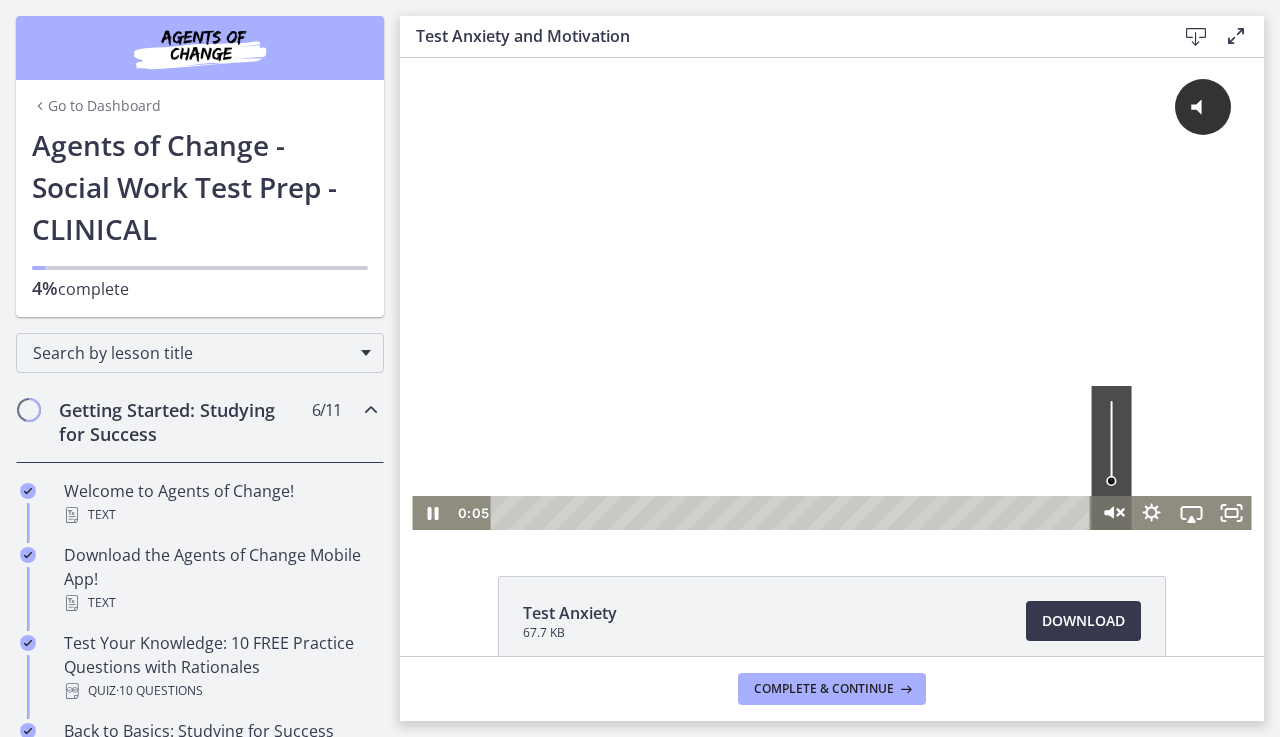 click 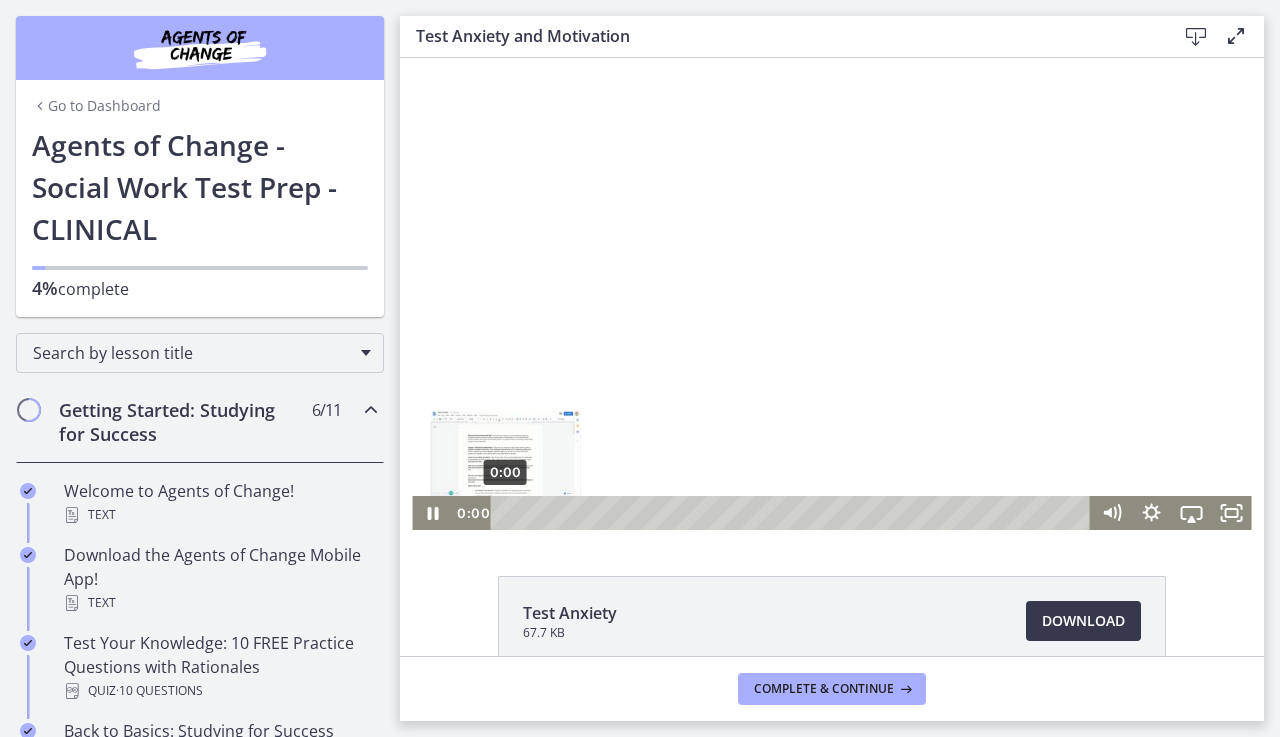 click on "0:00" at bounding box center (793, 513) 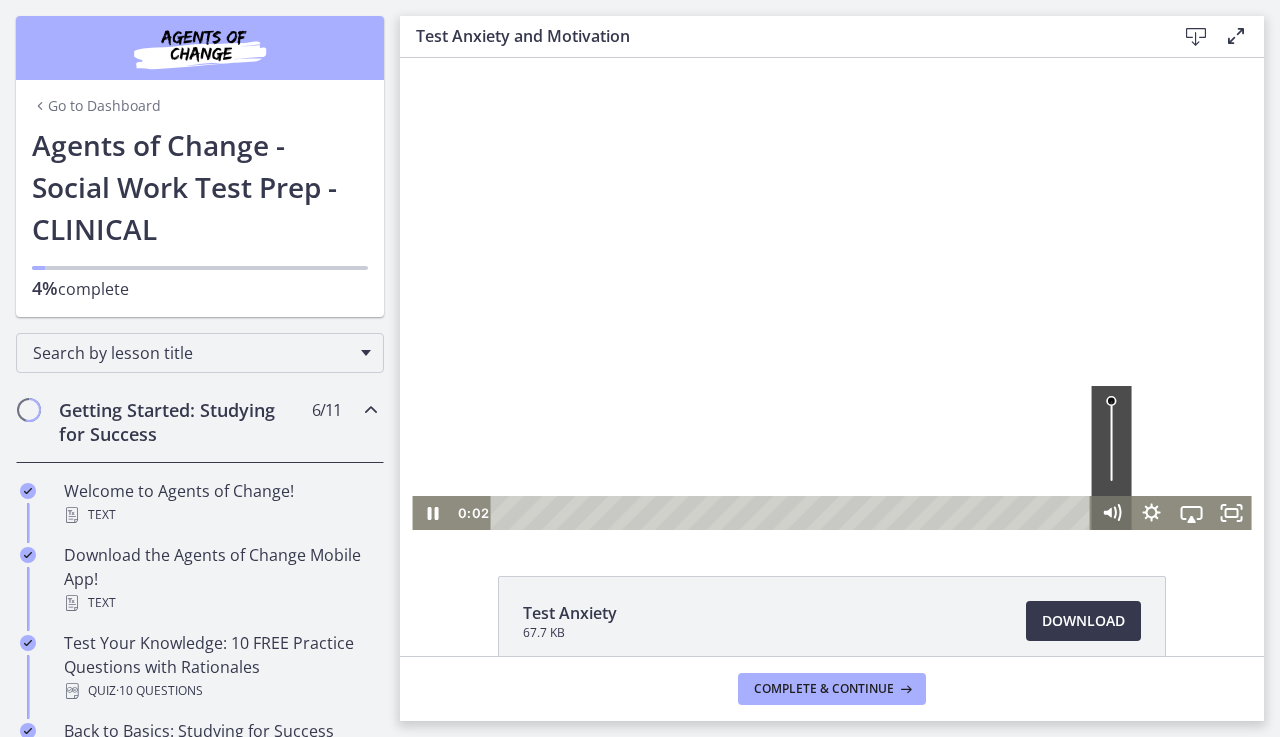 click 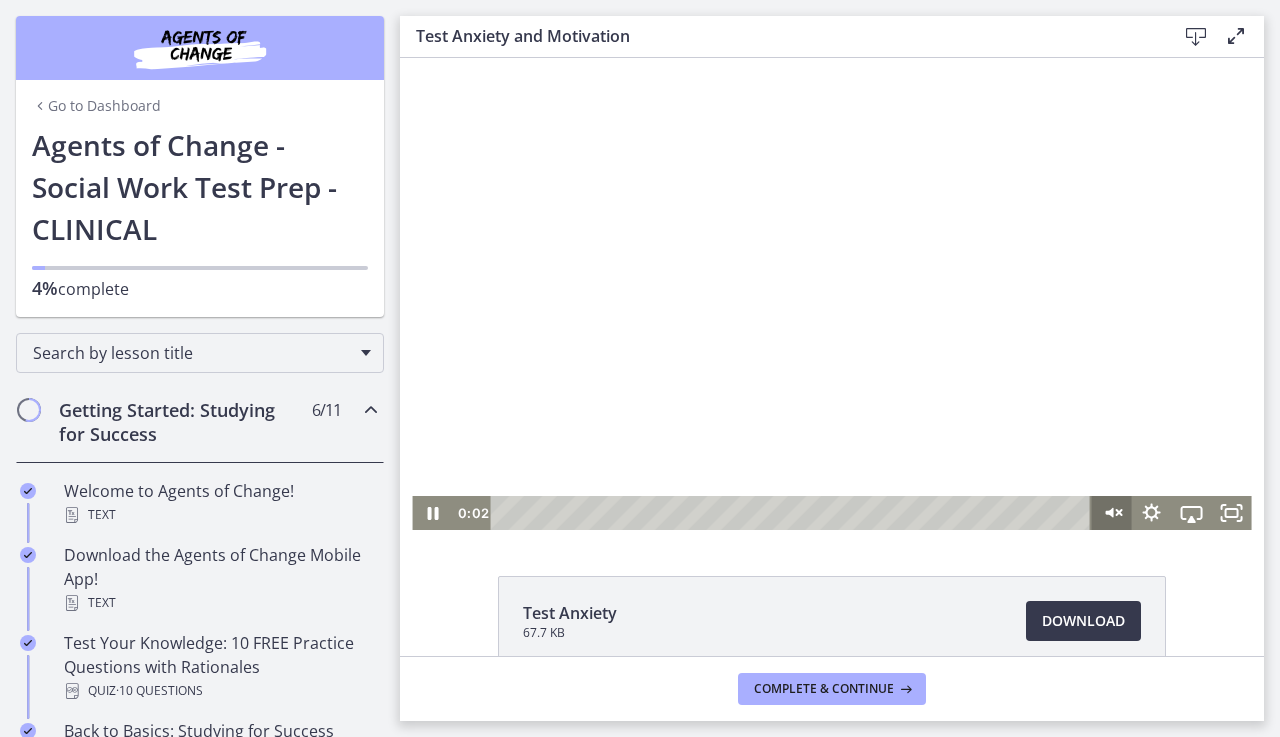 click 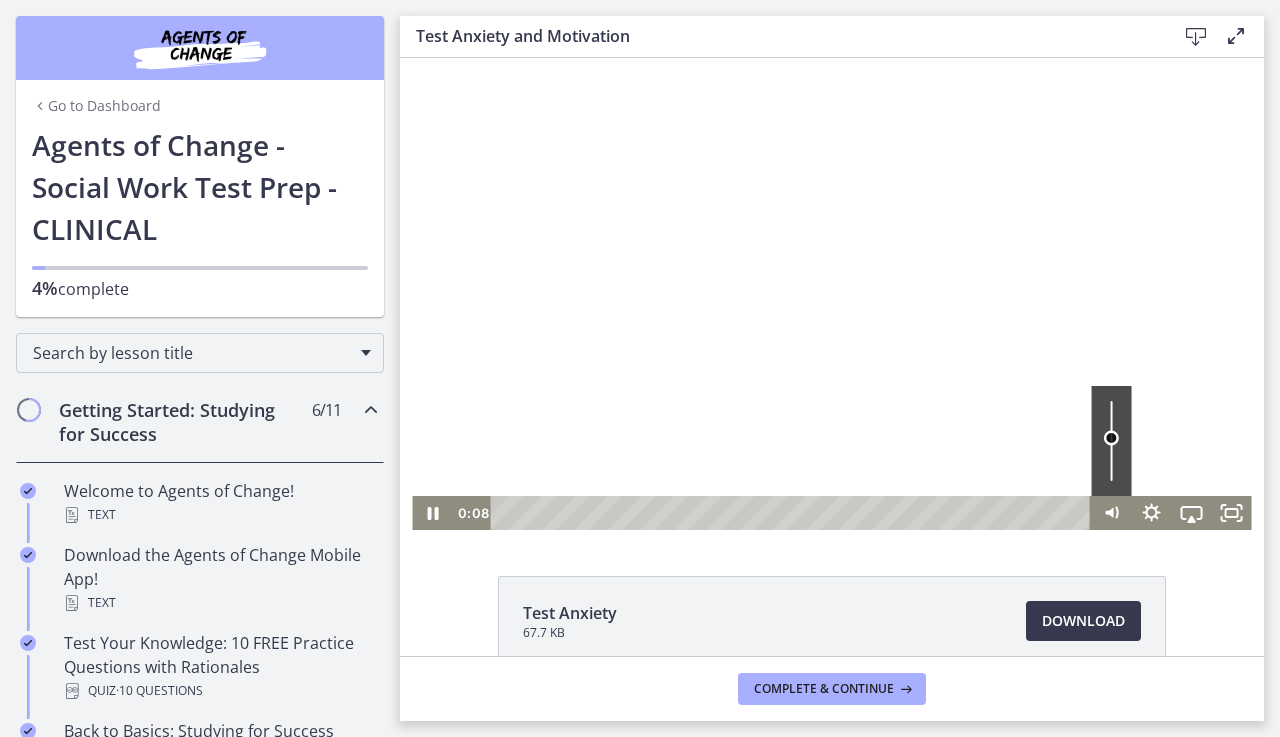 drag, startPoint x: 1110, startPoint y: 478, endPoint x: 1107, endPoint y: 438, distance: 40.112343 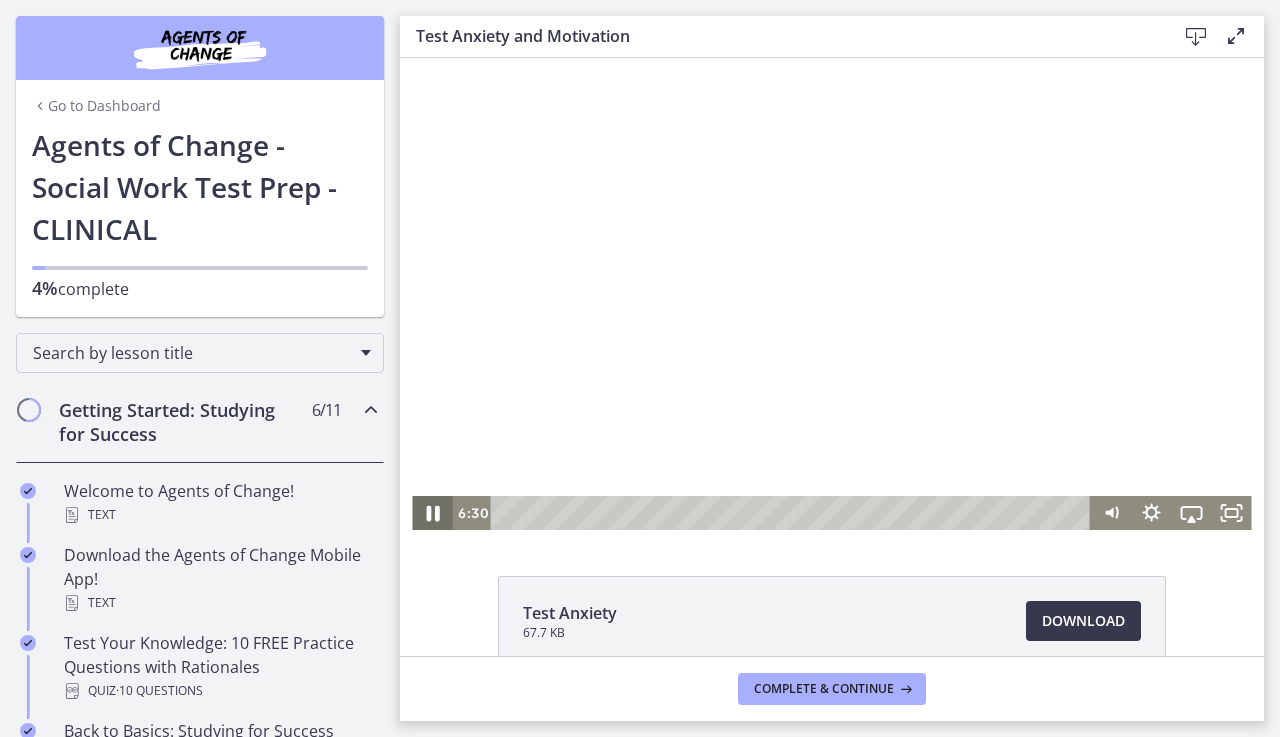 click 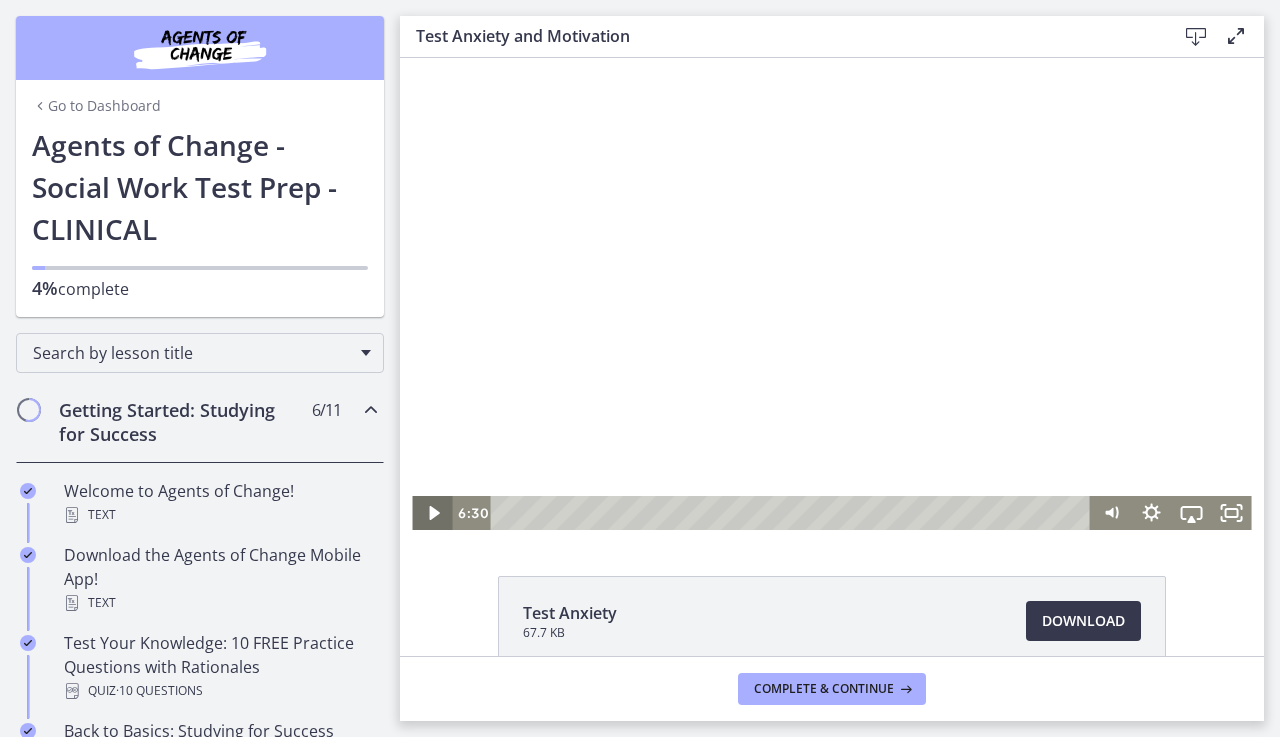 click 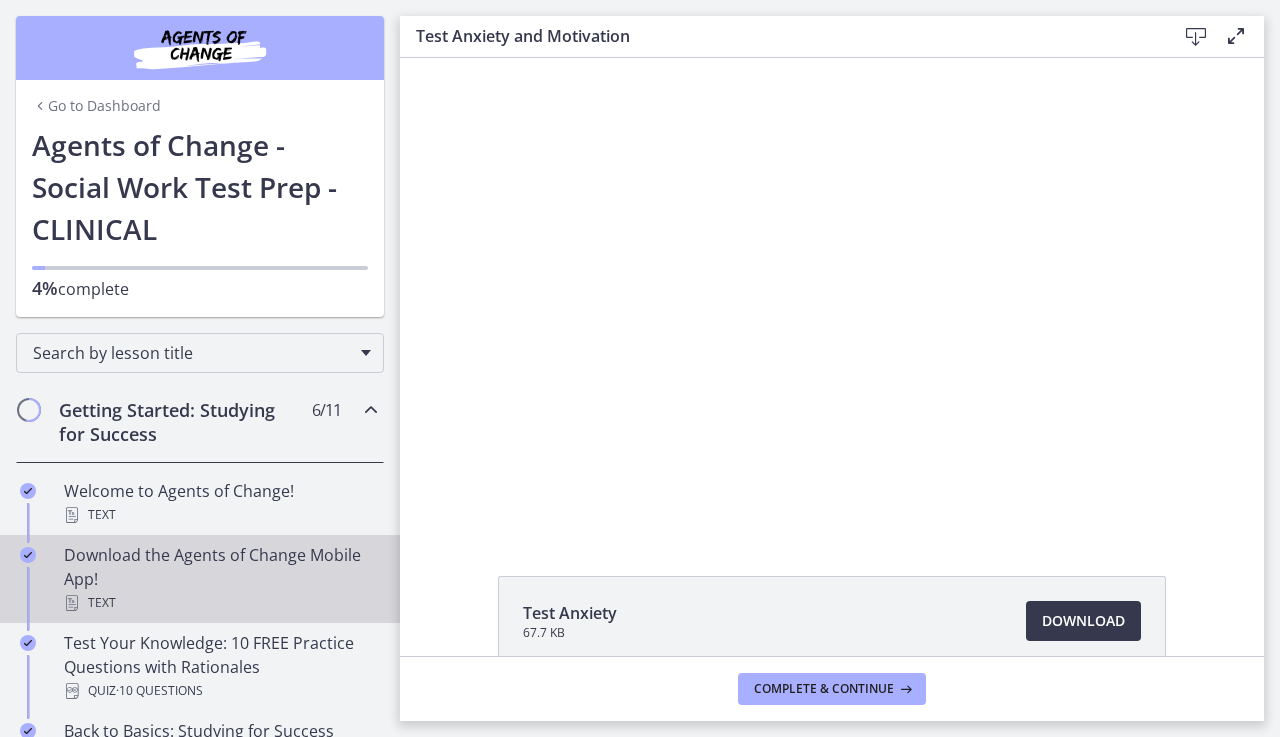scroll, scrollTop: 0, scrollLeft: 0, axis: both 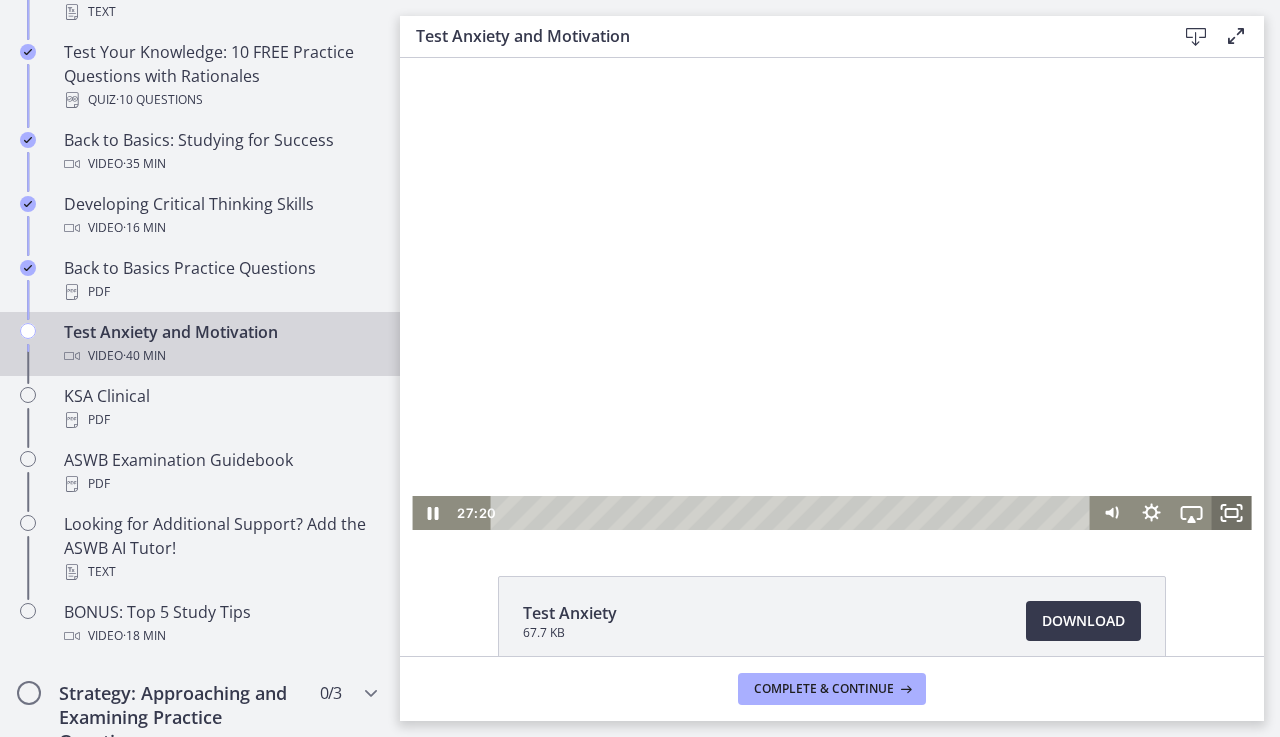 click 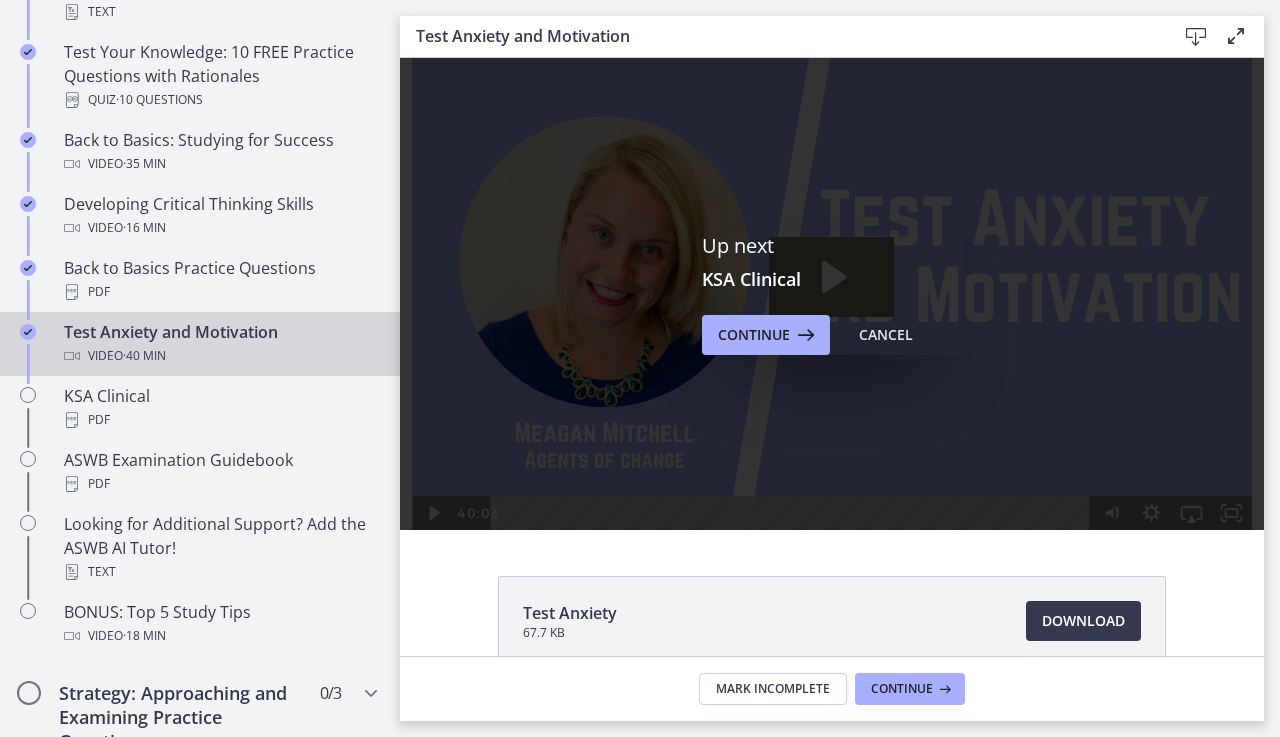 scroll, scrollTop: 0, scrollLeft: 0, axis: both 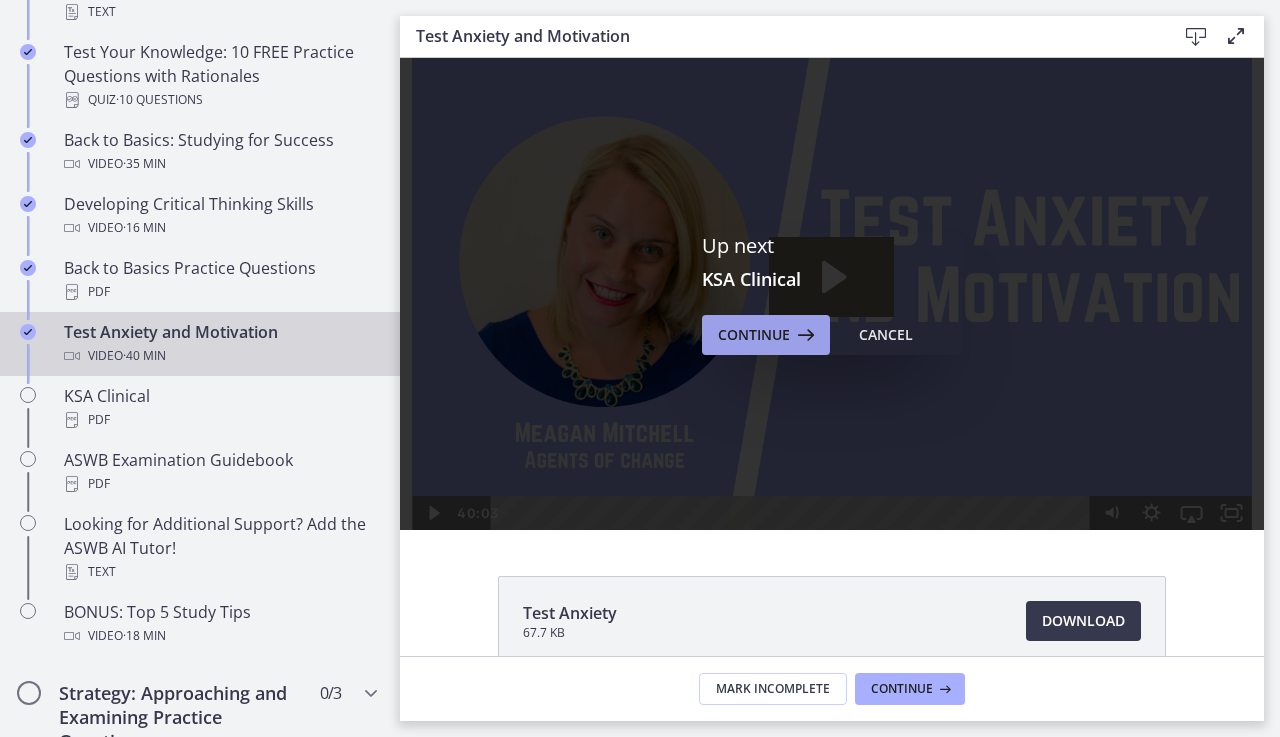 click at bounding box center [804, 335] 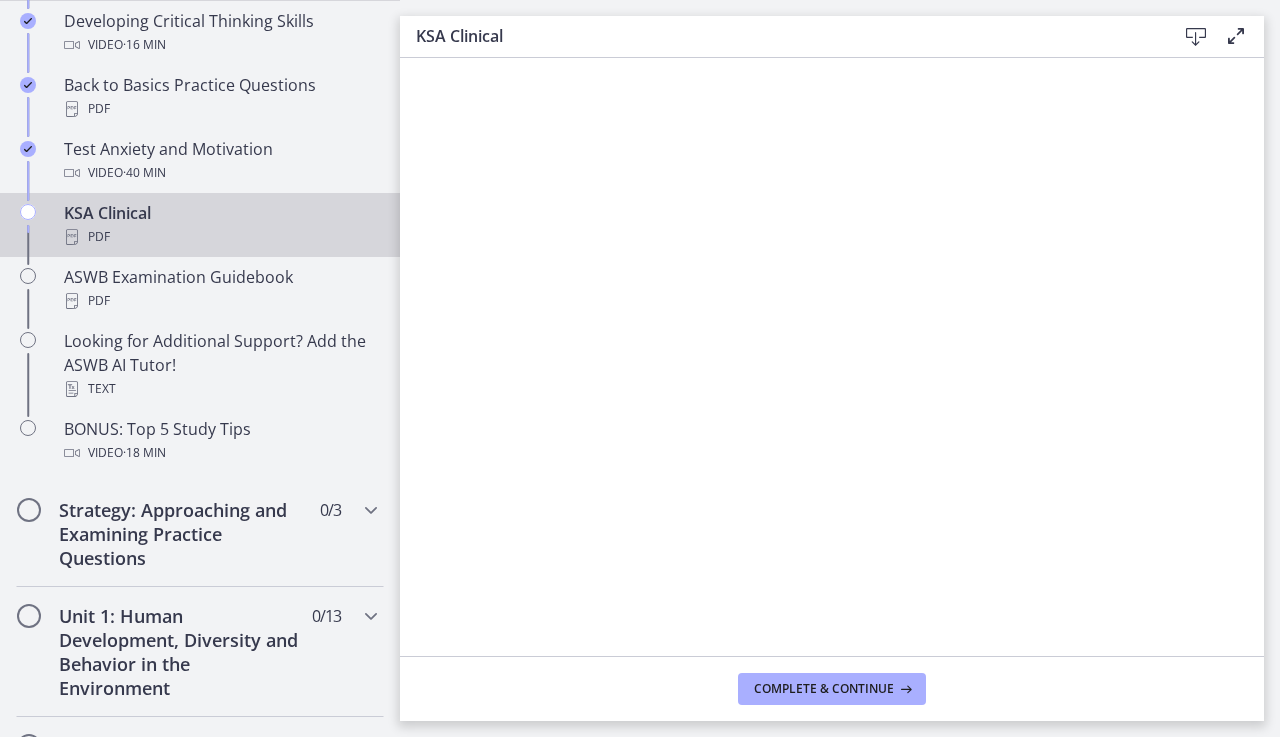 scroll, scrollTop: 791, scrollLeft: 0, axis: vertical 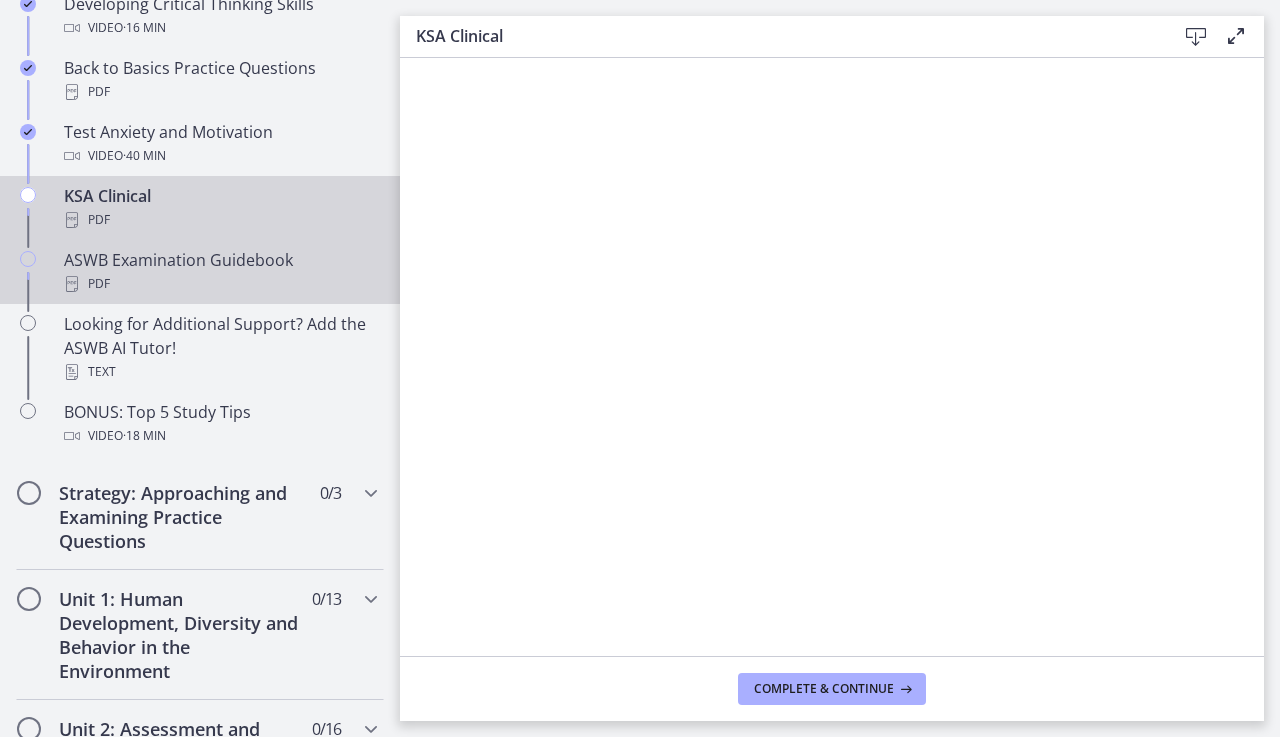 click on "PDF" at bounding box center (220, 284) 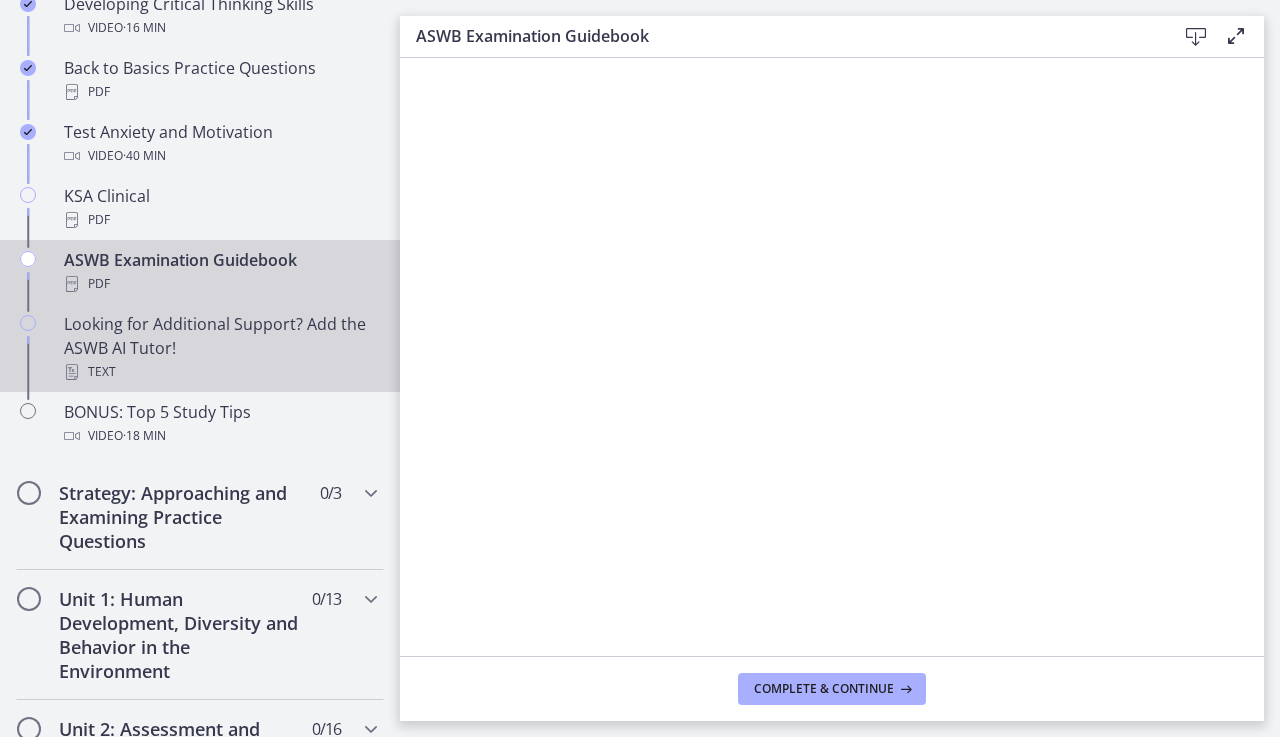 click on "Text" at bounding box center [220, 372] 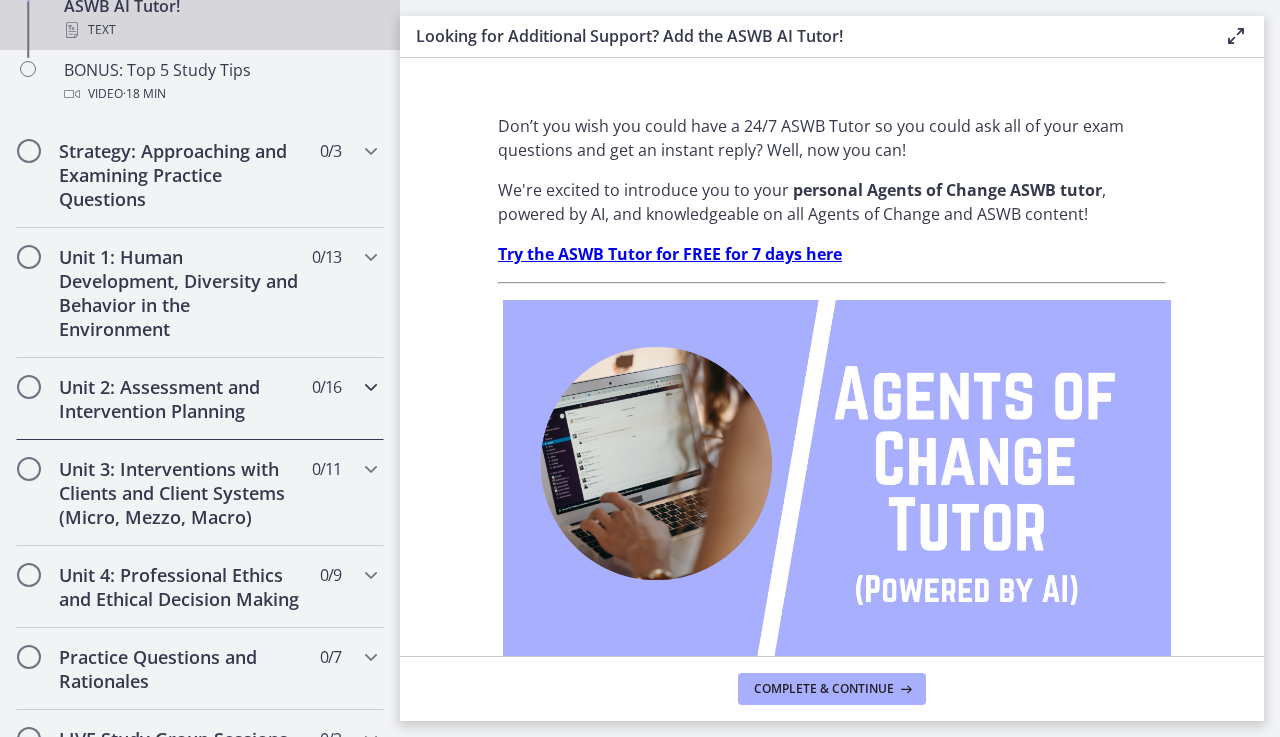 scroll, scrollTop: 1134, scrollLeft: 0, axis: vertical 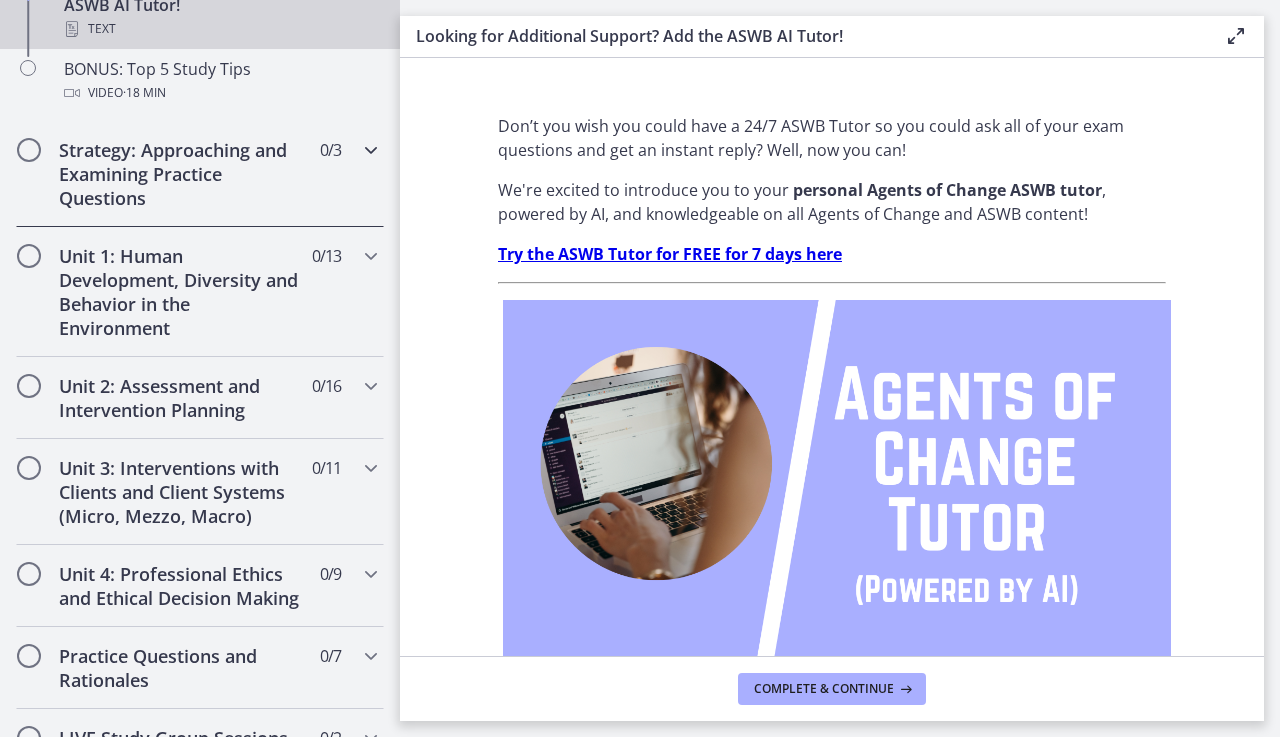 click on "Strategy: Approaching and Examining Practice Questions" at bounding box center [181, 174] 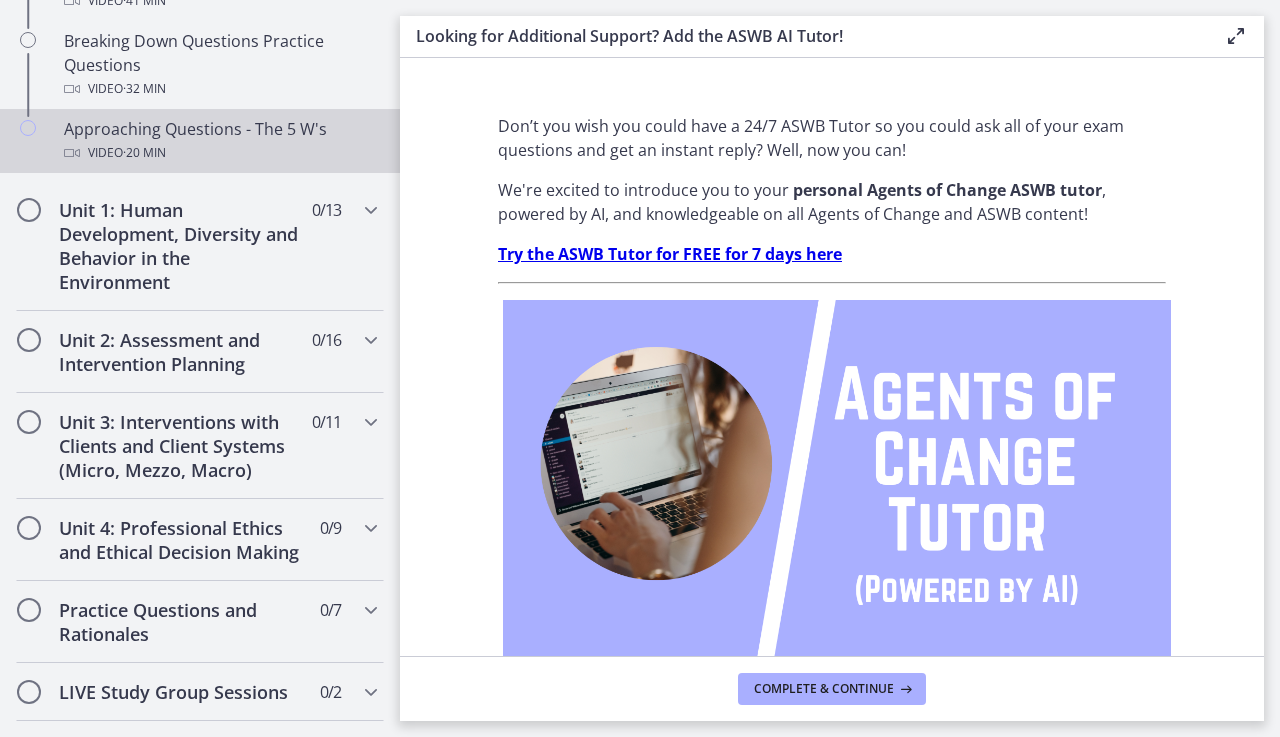 scroll, scrollTop: 639, scrollLeft: 0, axis: vertical 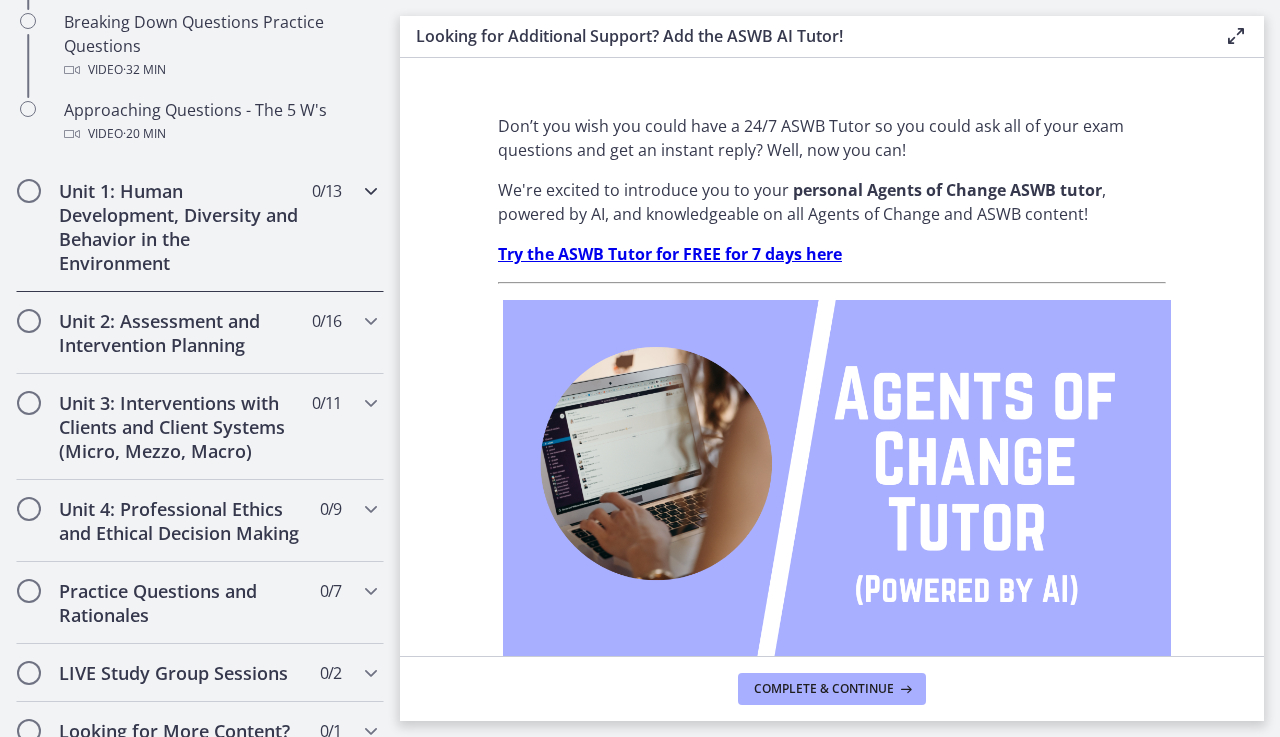 click on "Unit 1: Human Development, Diversity and Behavior in the Environment" at bounding box center [181, 227] 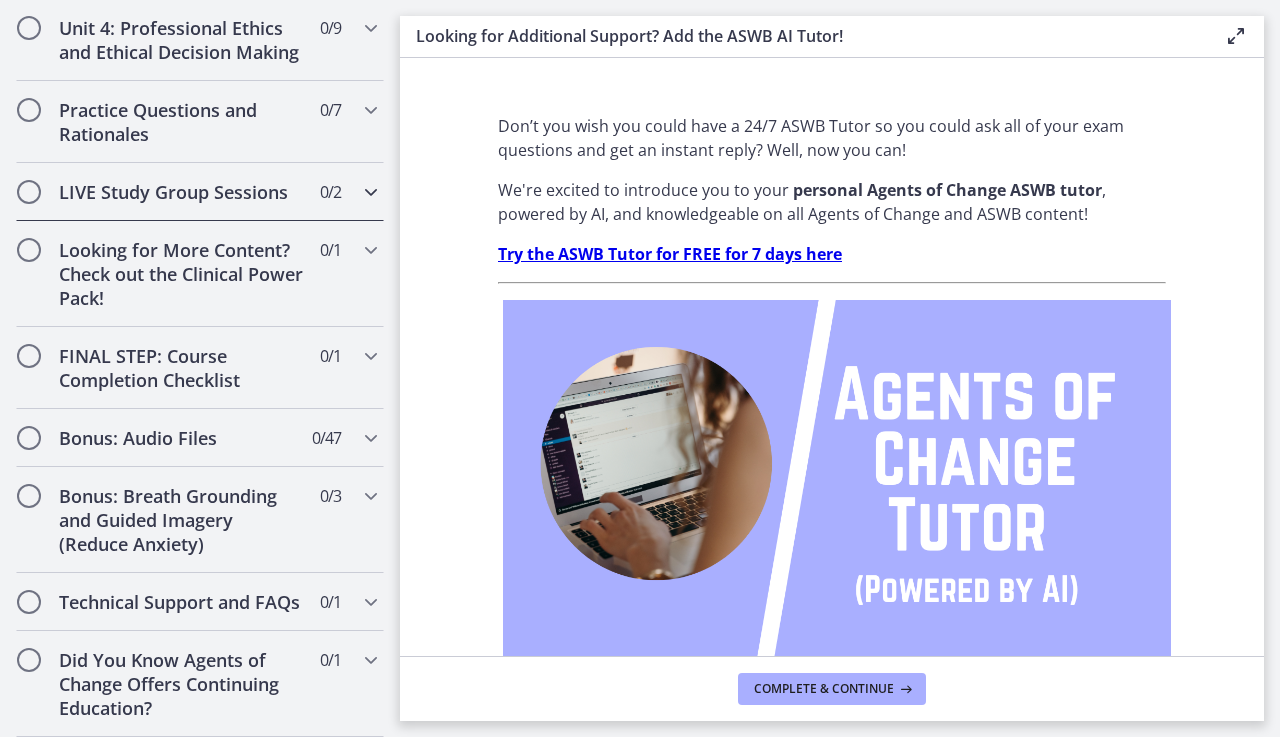 scroll, scrollTop: 1832, scrollLeft: 0, axis: vertical 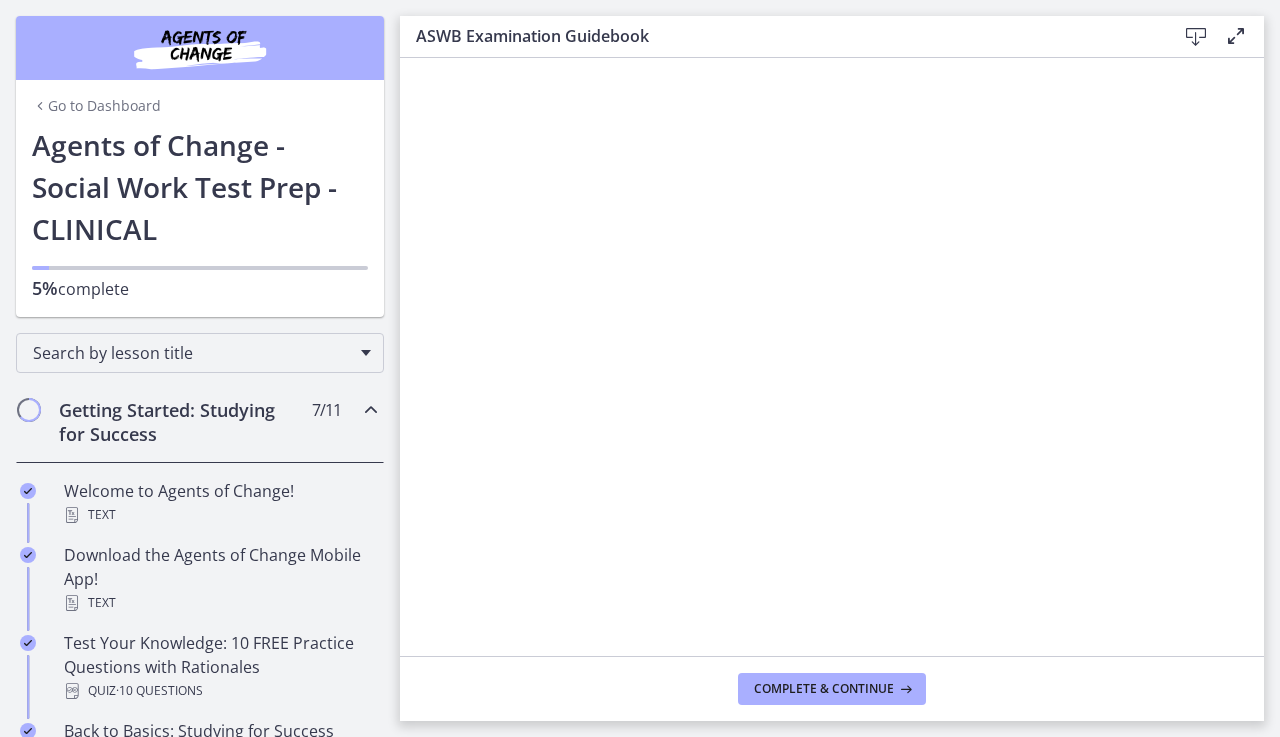 click on "Go to Dashboard" at bounding box center [96, 106] 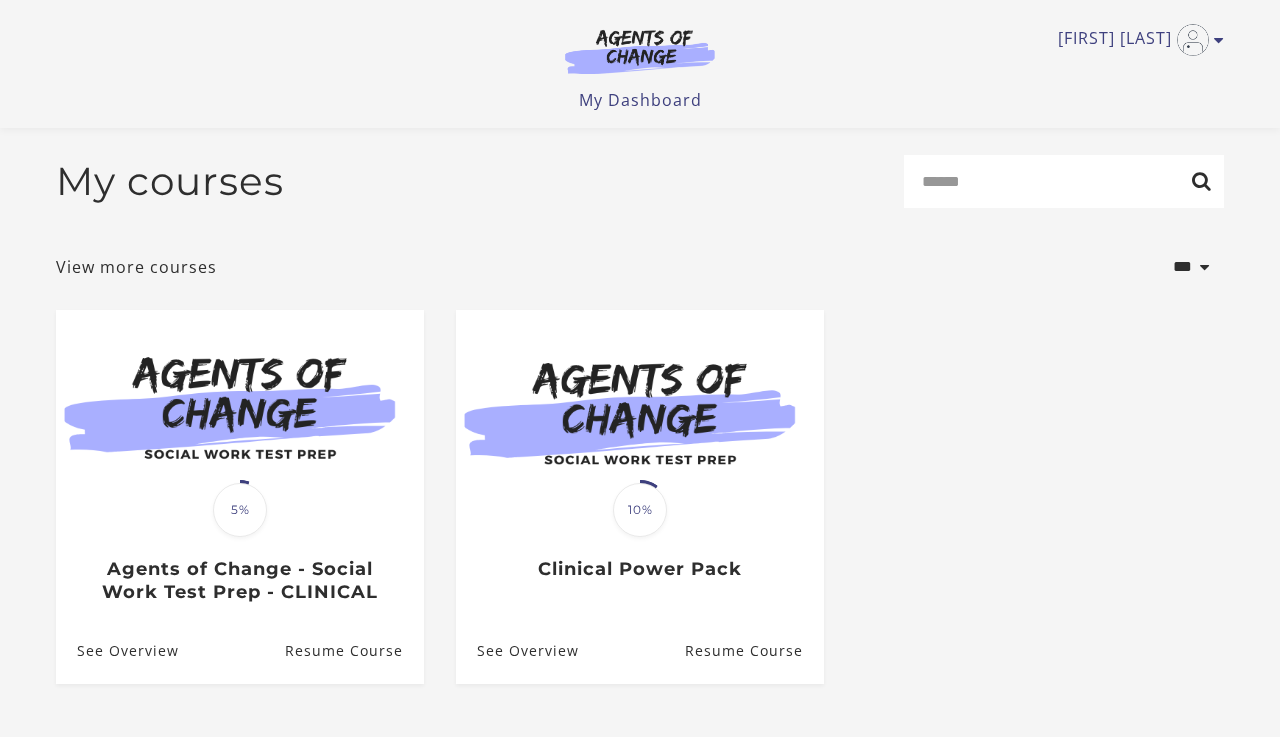 scroll, scrollTop: 159, scrollLeft: 0, axis: vertical 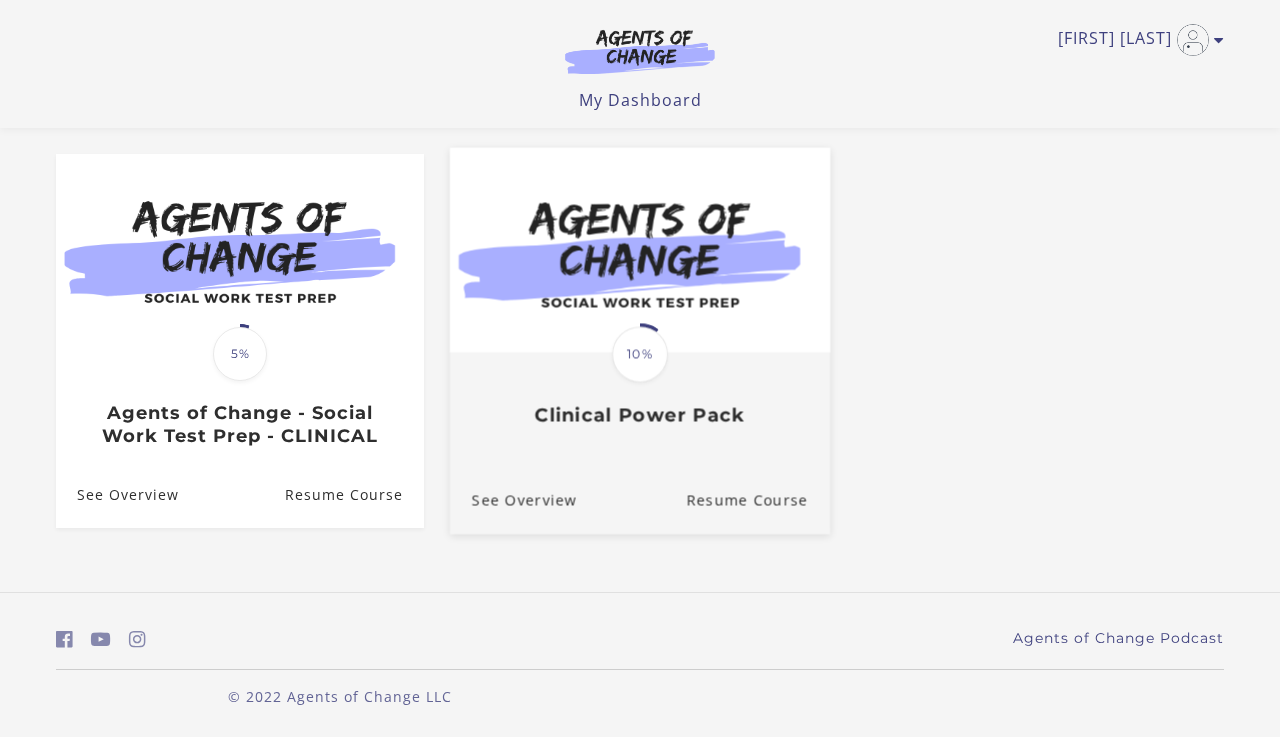 click on "Translation missing: en.liquid.partials.dashboard_course_card.progress_description: 10%
10%
Clinical Power Pack" at bounding box center (640, 390) 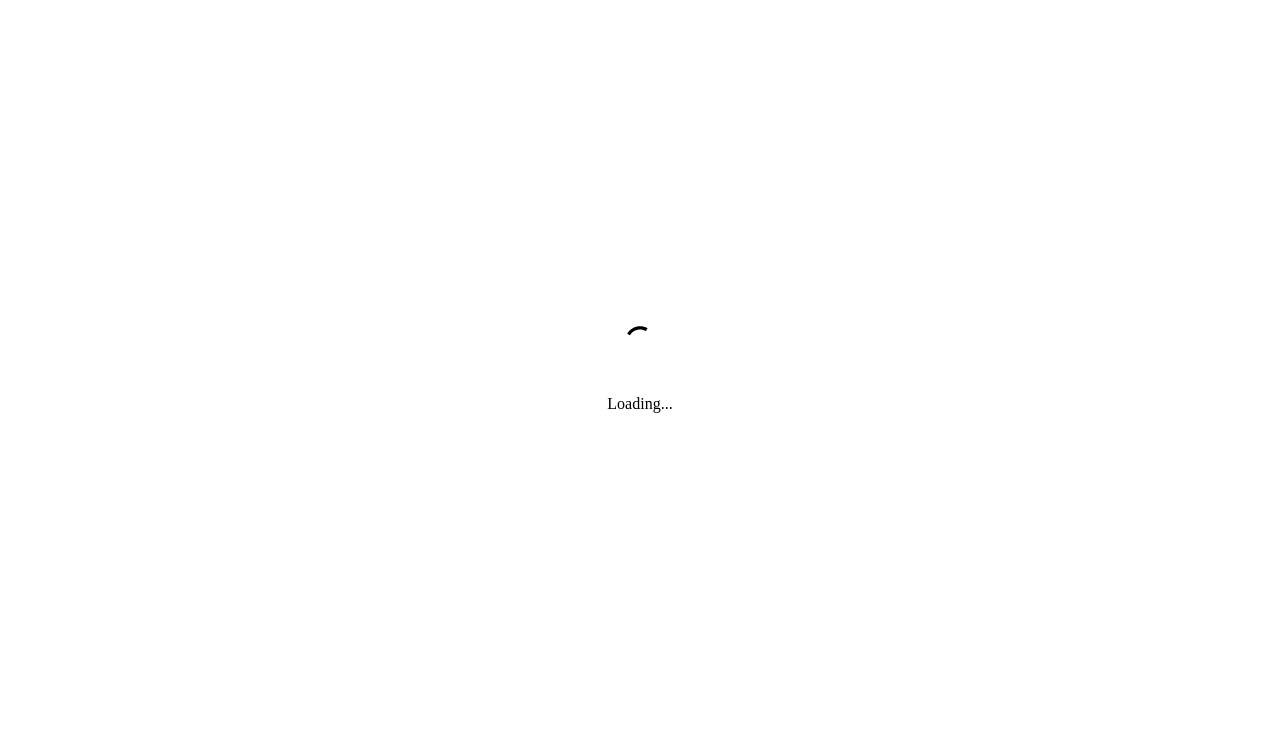 scroll, scrollTop: 0, scrollLeft: 0, axis: both 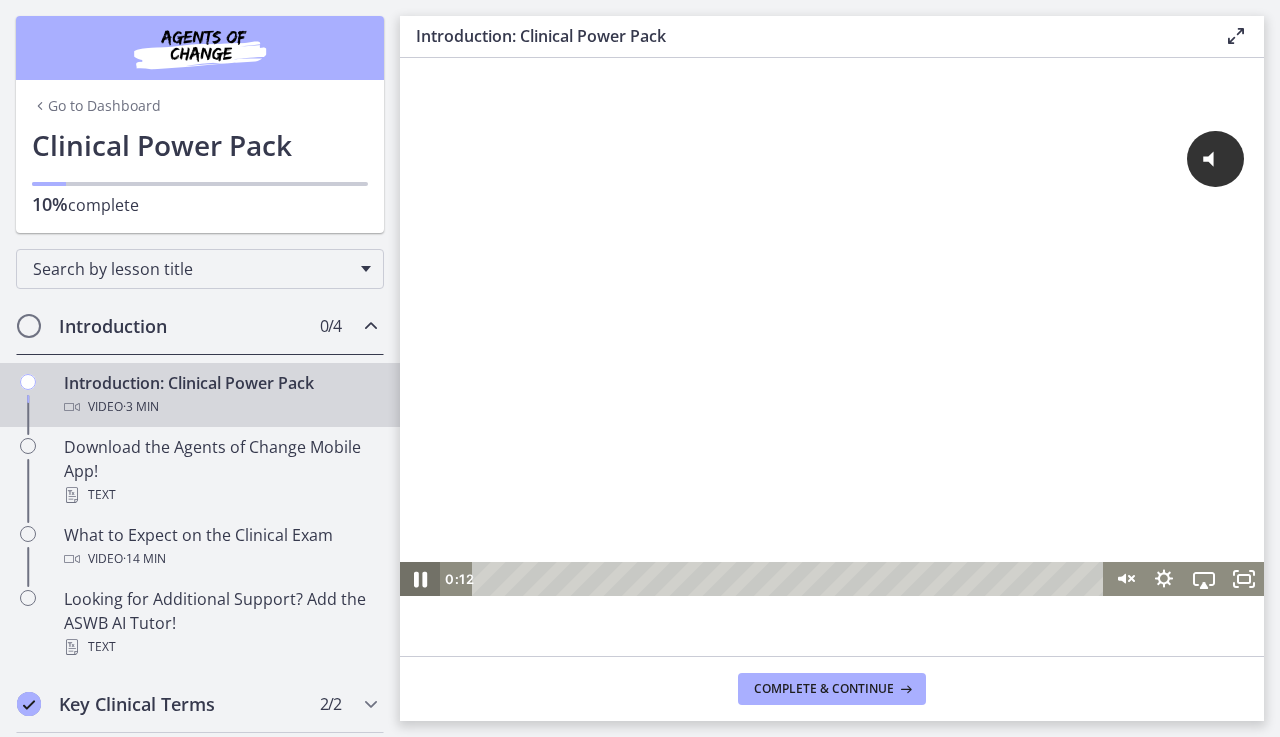 click 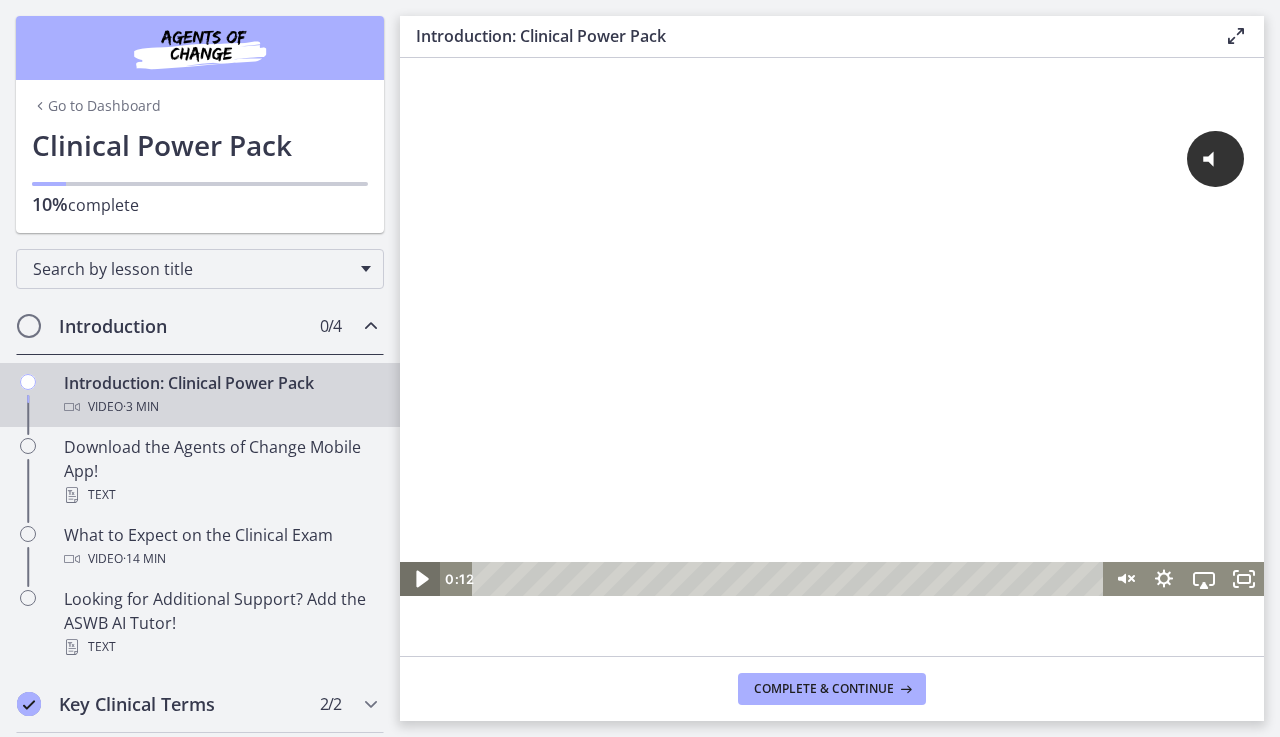 click 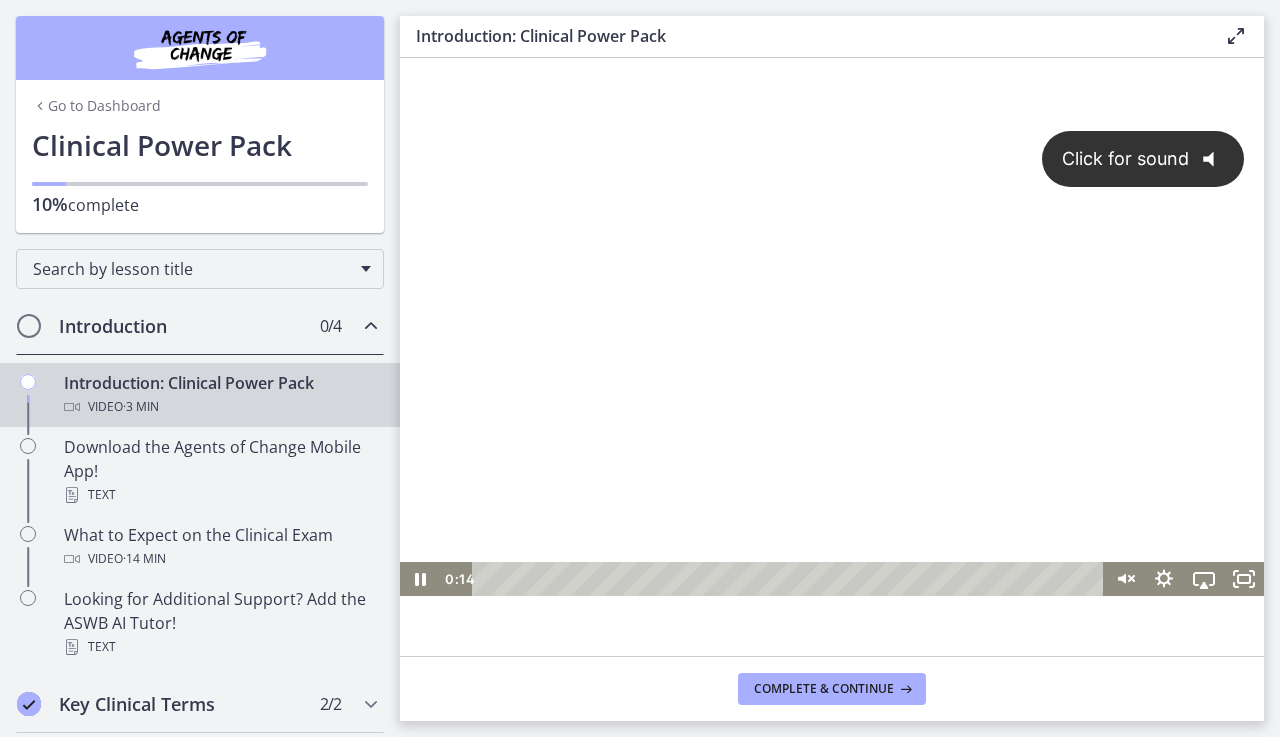scroll, scrollTop: 0, scrollLeft: 0, axis: both 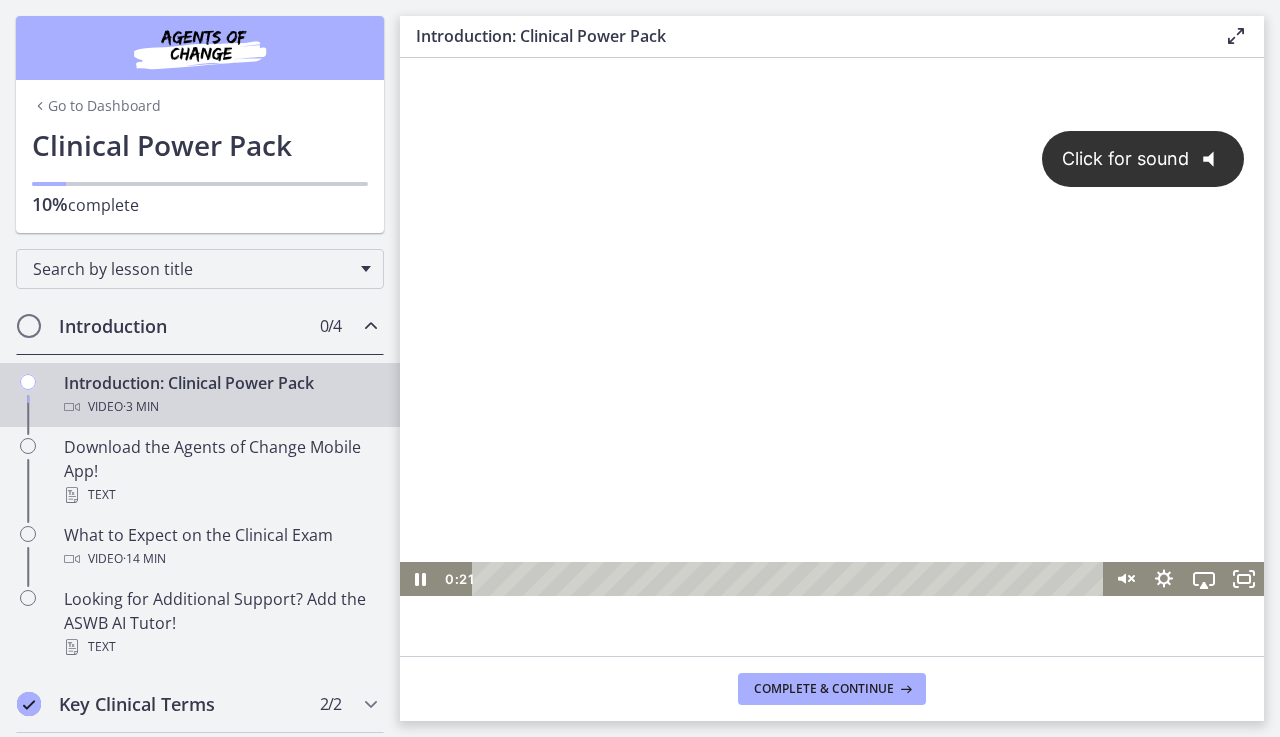 click on "Click for sound
@keyframes VOLUME_SMALL_WAVE_FLASH {
0% { opacity: 0; }
33% { opacity: 1; }
66% { opacity: 1; }
100% { opacity: 0; }
}
@keyframes VOLUME_LARGE_WAVE_FLASH {
0% { opacity: 0; }
33% { opacity: 1; }
66% { opacity: 1; }
100% { opacity: 0; }
}
.volume__small-wave {
animation: VOLUME_SMALL_WAVE_FLASH 2s infinite;
opacity: 0;
}
.volume__large-wave {
animation: VOLUME_LARGE_WAVE_FLASH 2s infinite .3s;
opacity: 0;
}" at bounding box center (832, 336) 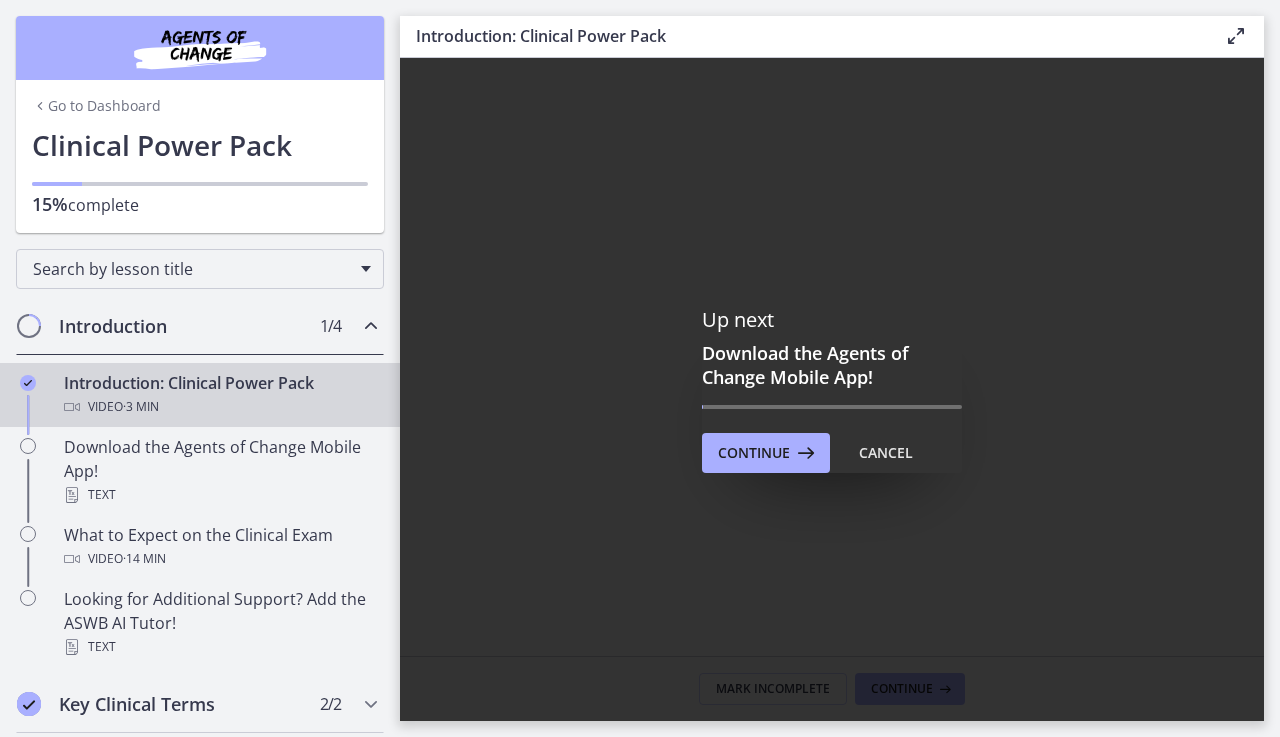 scroll, scrollTop: 1, scrollLeft: 0, axis: vertical 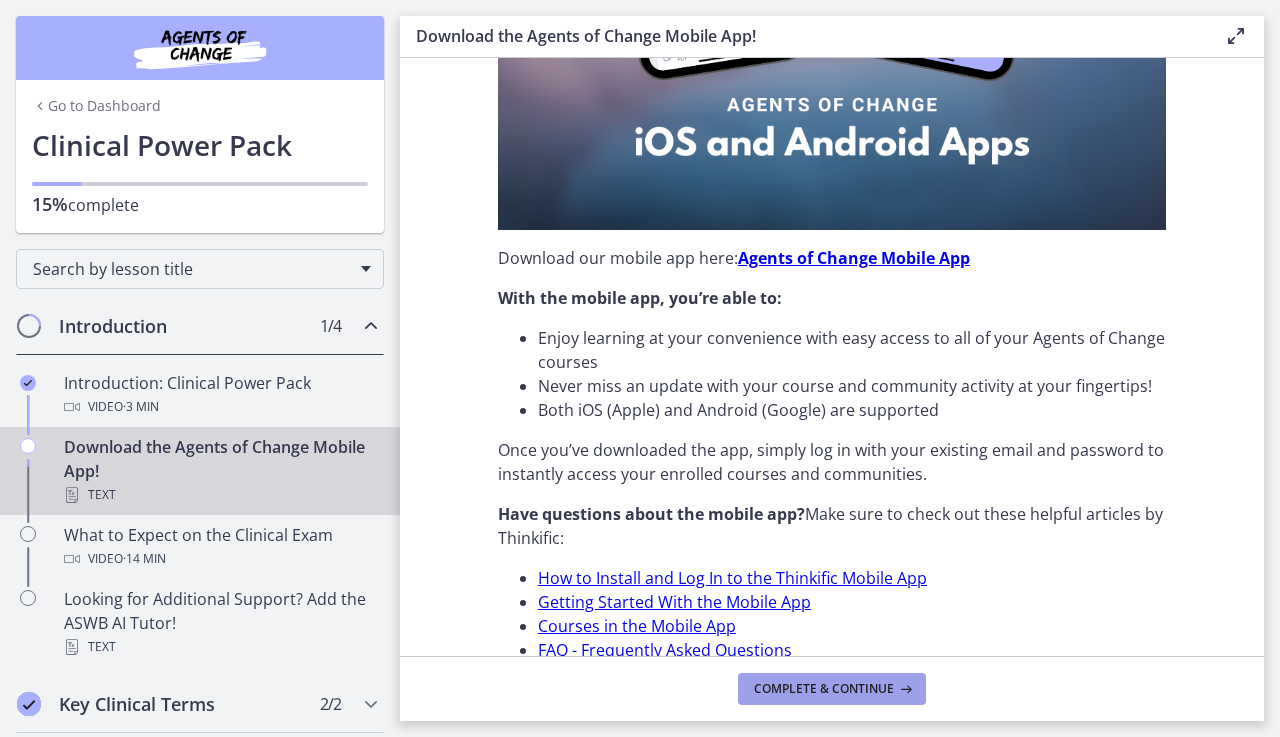 click on "Complete & continue" at bounding box center (832, 689) 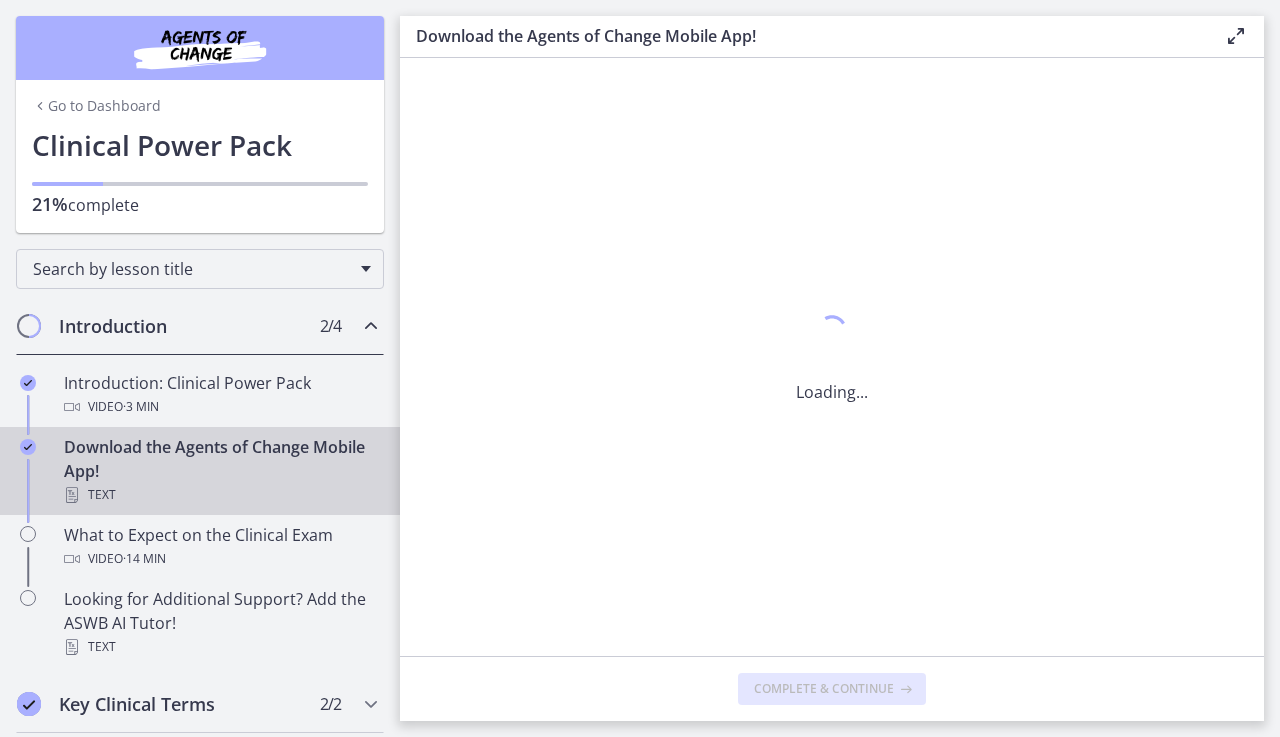 scroll, scrollTop: 0, scrollLeft: 0, axis: both 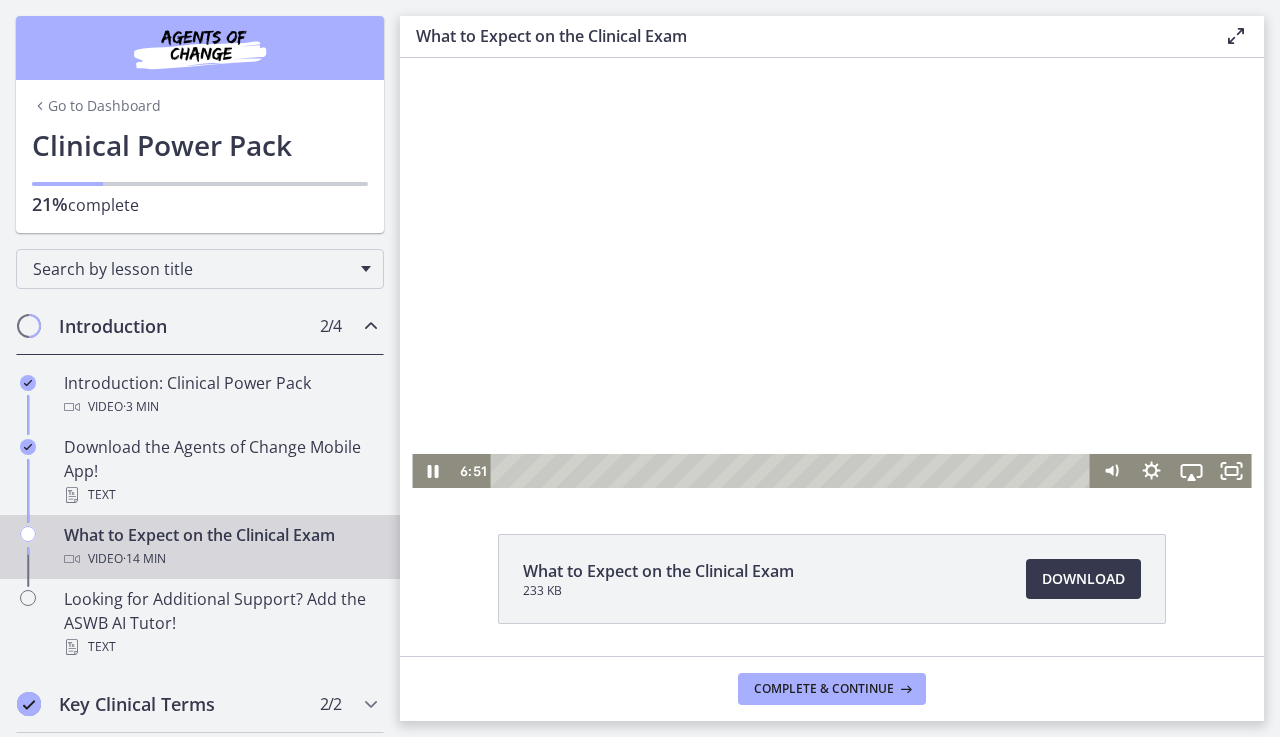 drag, startPoint x: 879, startPoint y: 229, endPoint x: 633, endPoint y: 218, distance: 246.24582 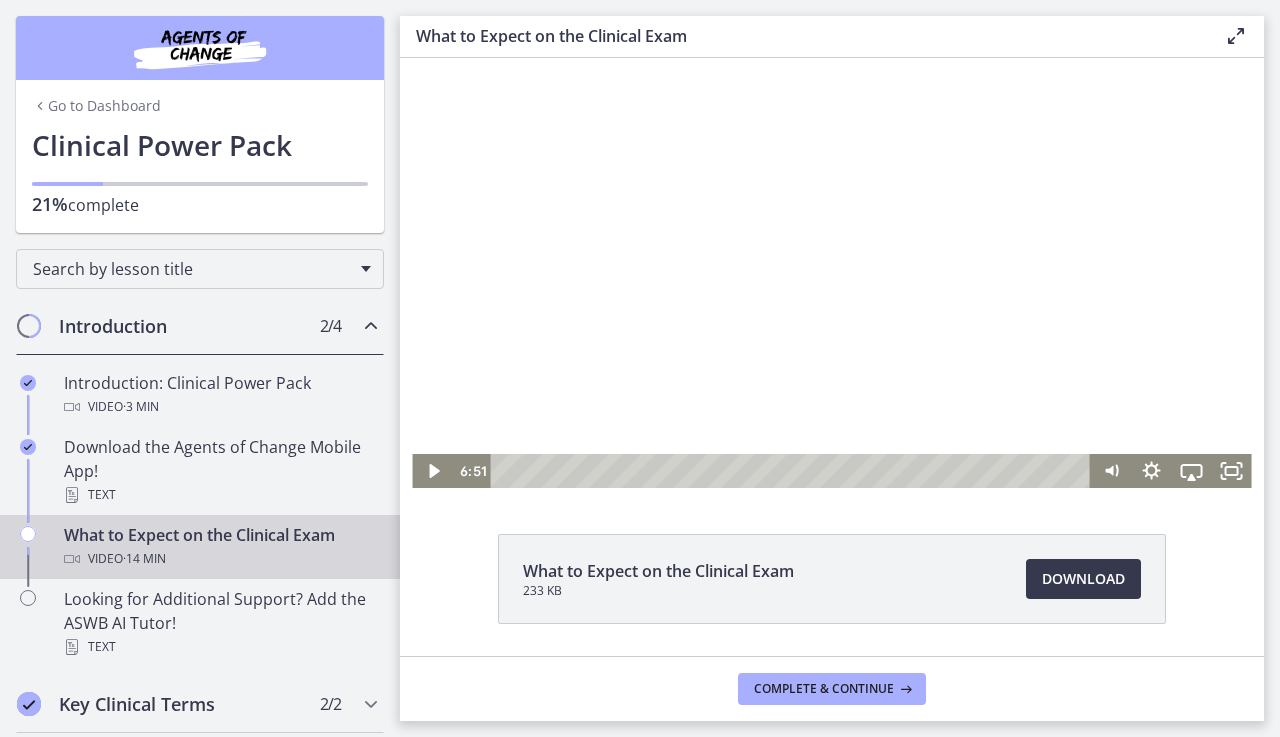 click at bounding box center (831, 252) 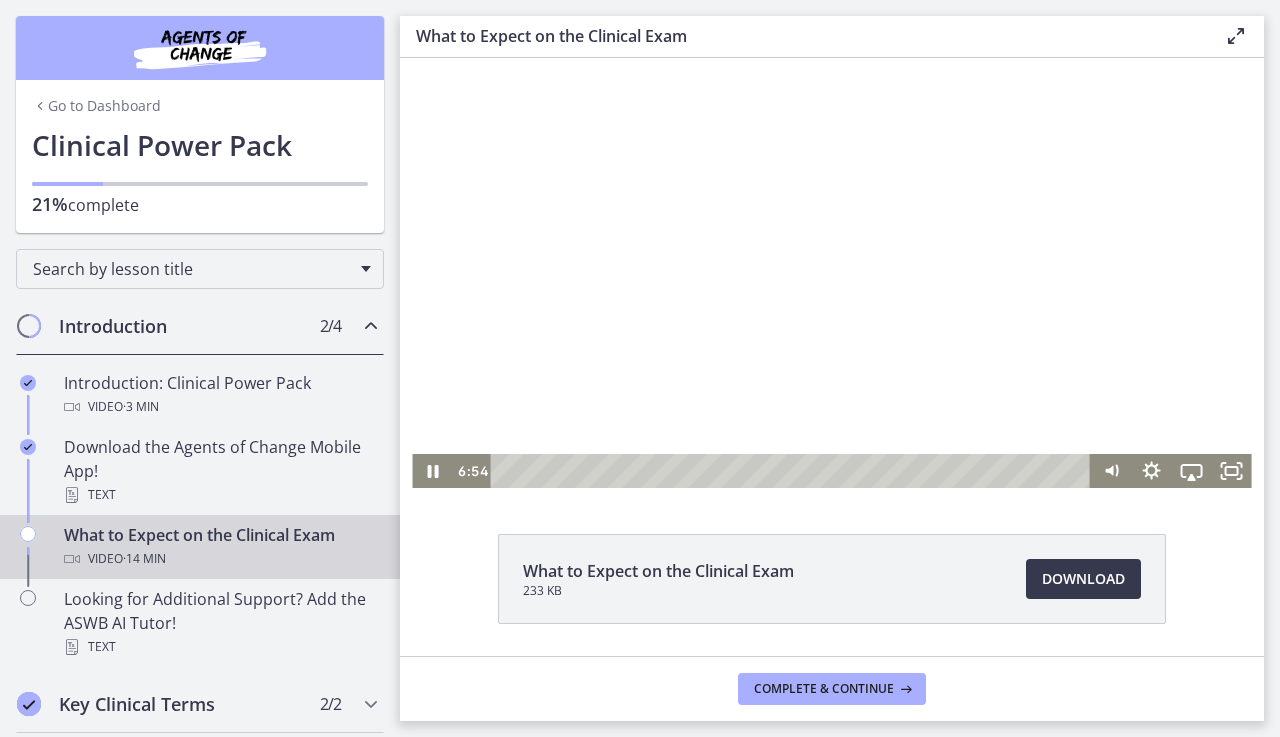 drag, startPoint x: 628, startPoint y: 228, endPoint x: 830, endPoint y: 238, distance: 202.24738 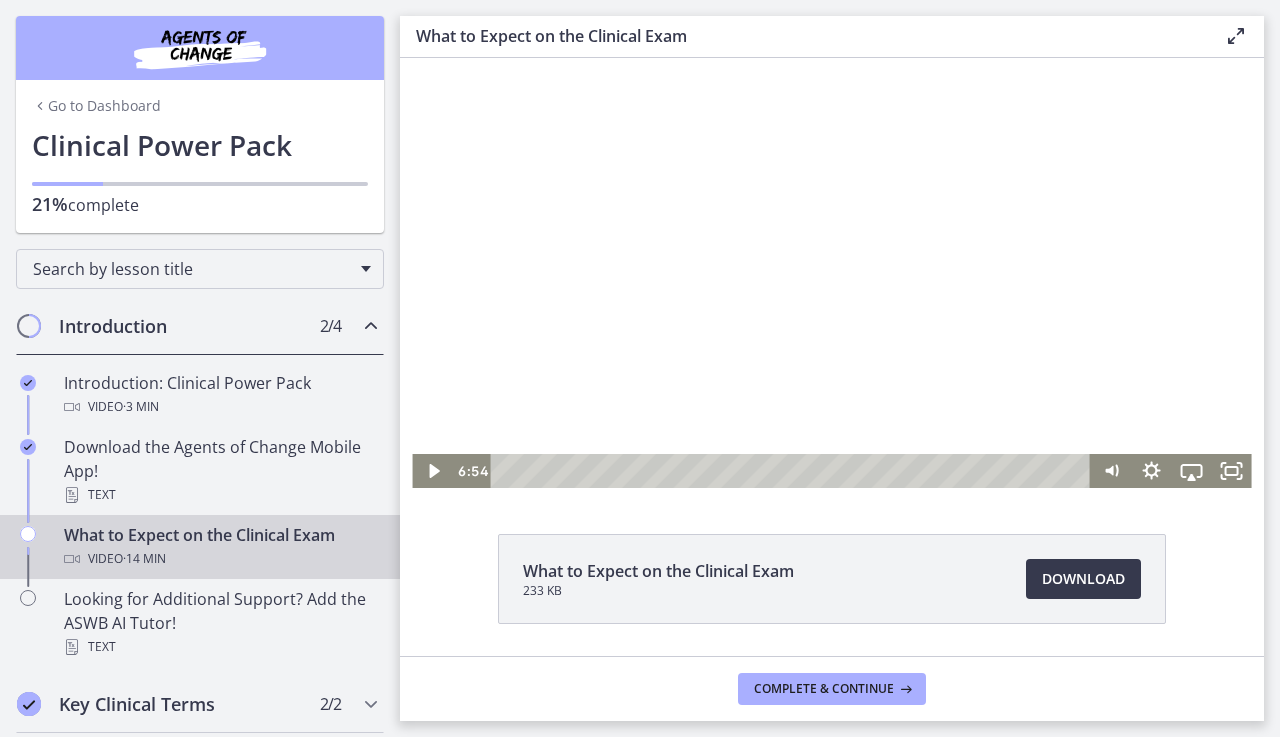 click at bounding box center [831, 252] 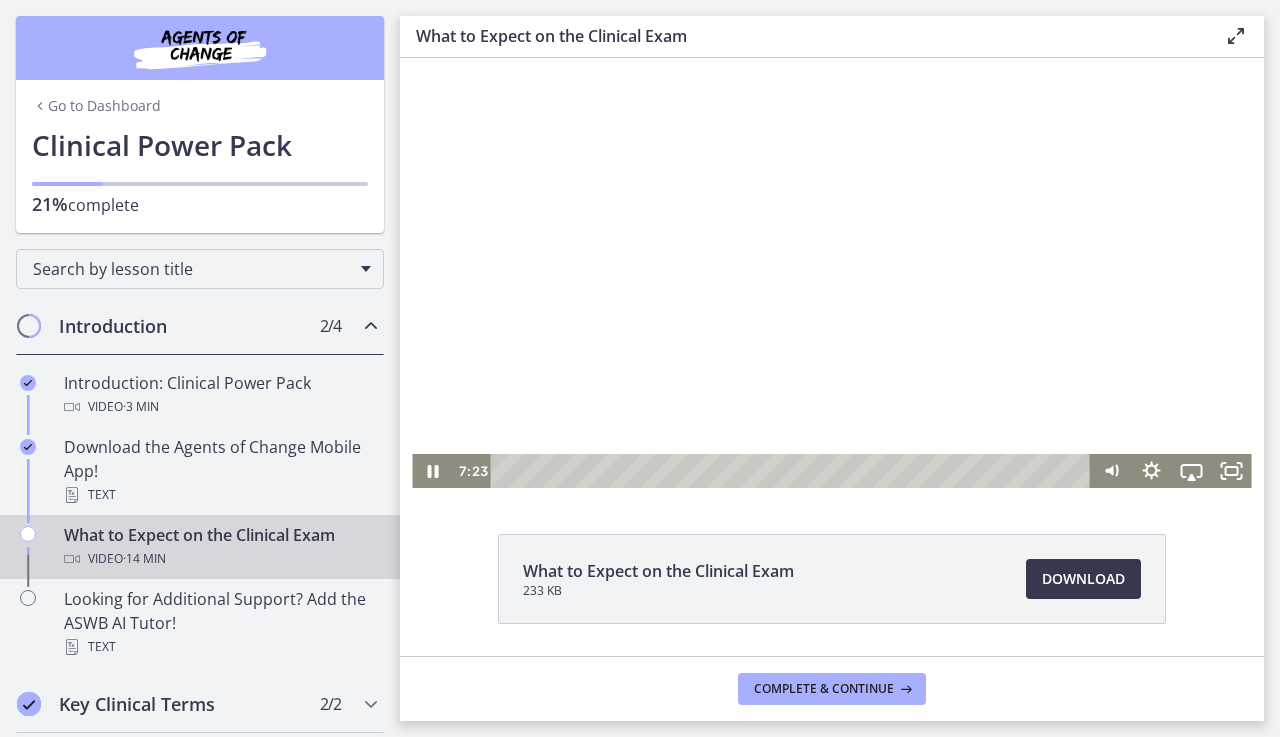 click at bounding box center [831, 252] 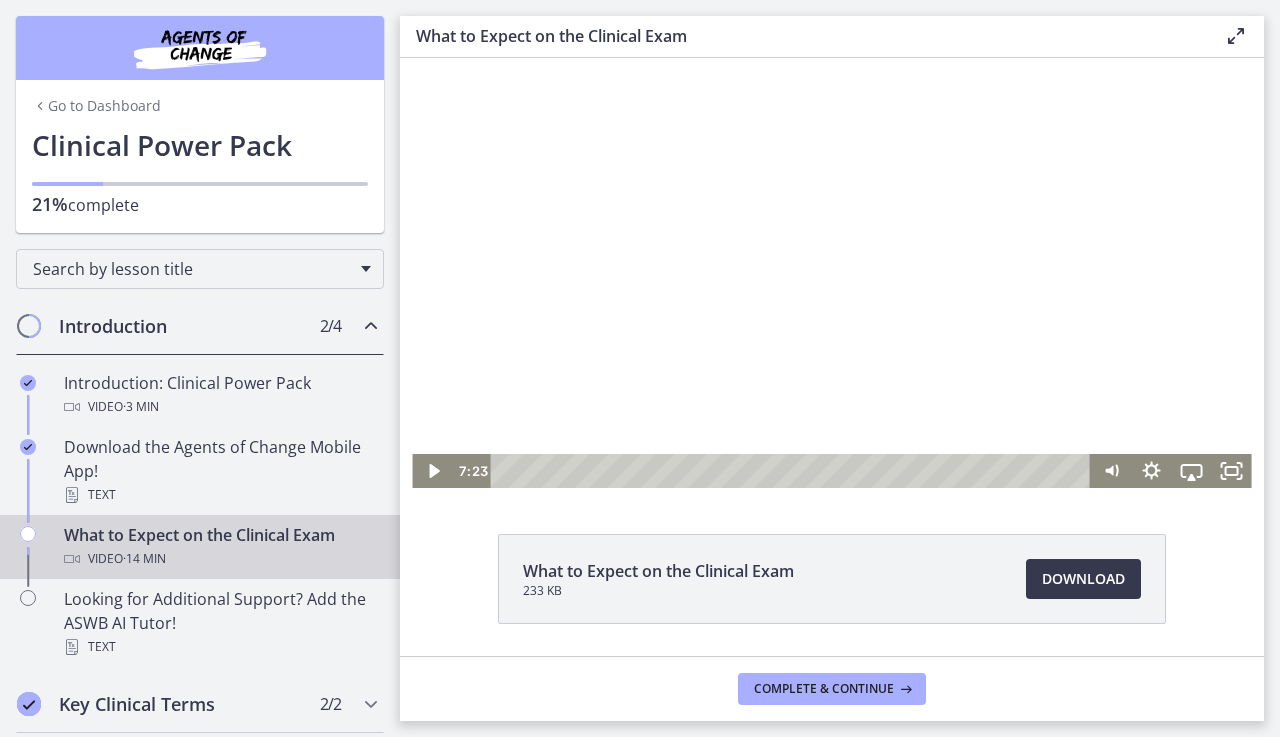 click at bounding box center (831, 252) 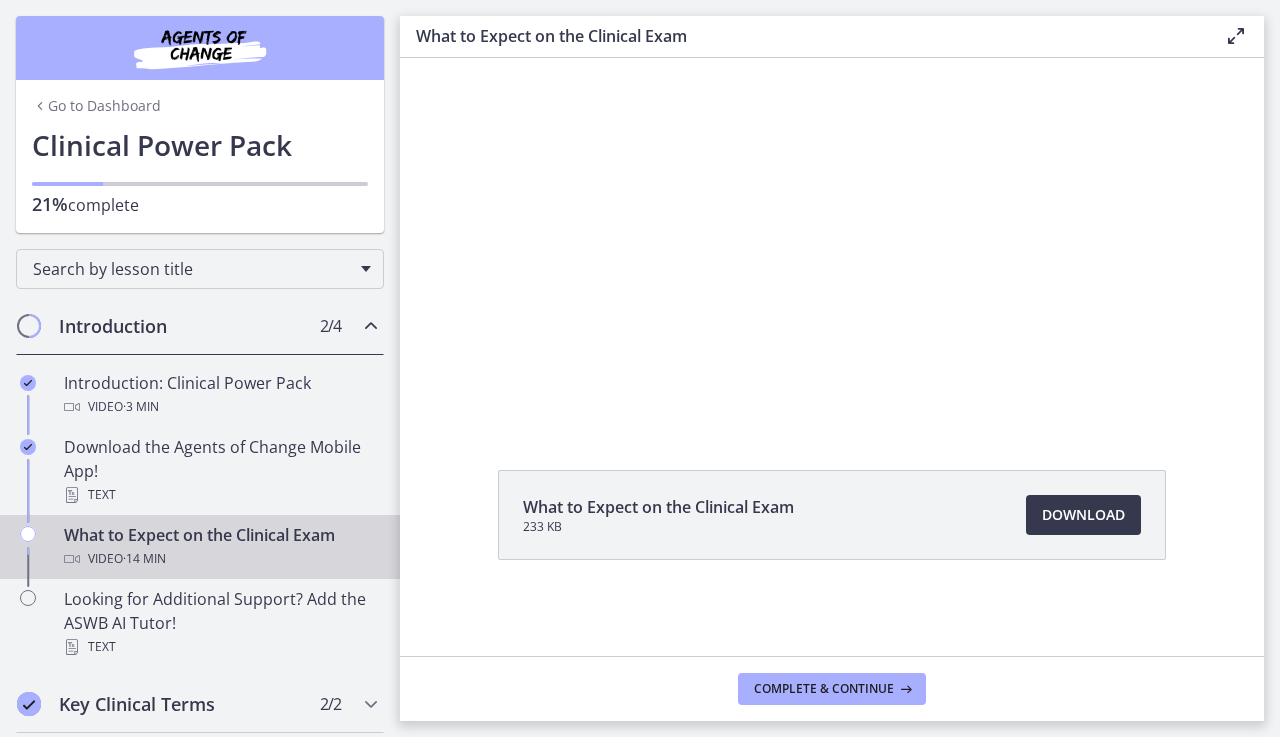 scroll, scrollTop: 113, scrollLeft: 0, axis: vertical 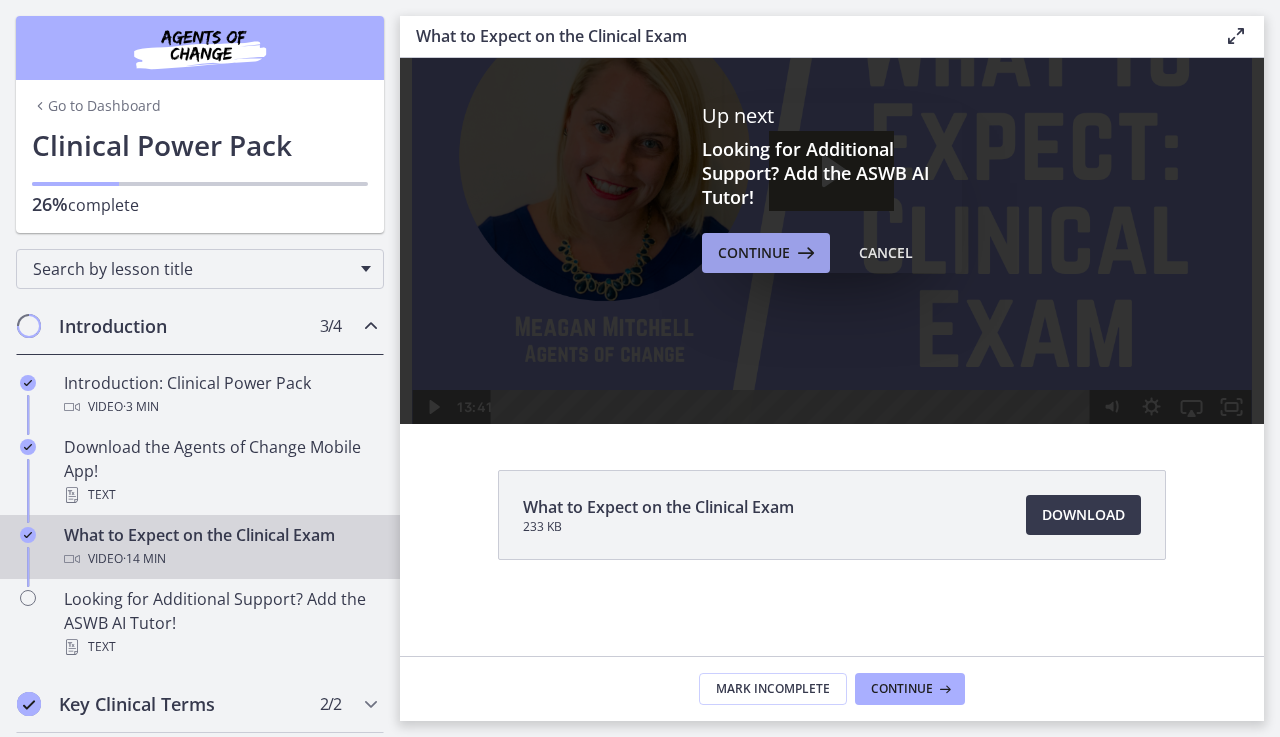 click on "Continue" at bounding box center (754, 253) 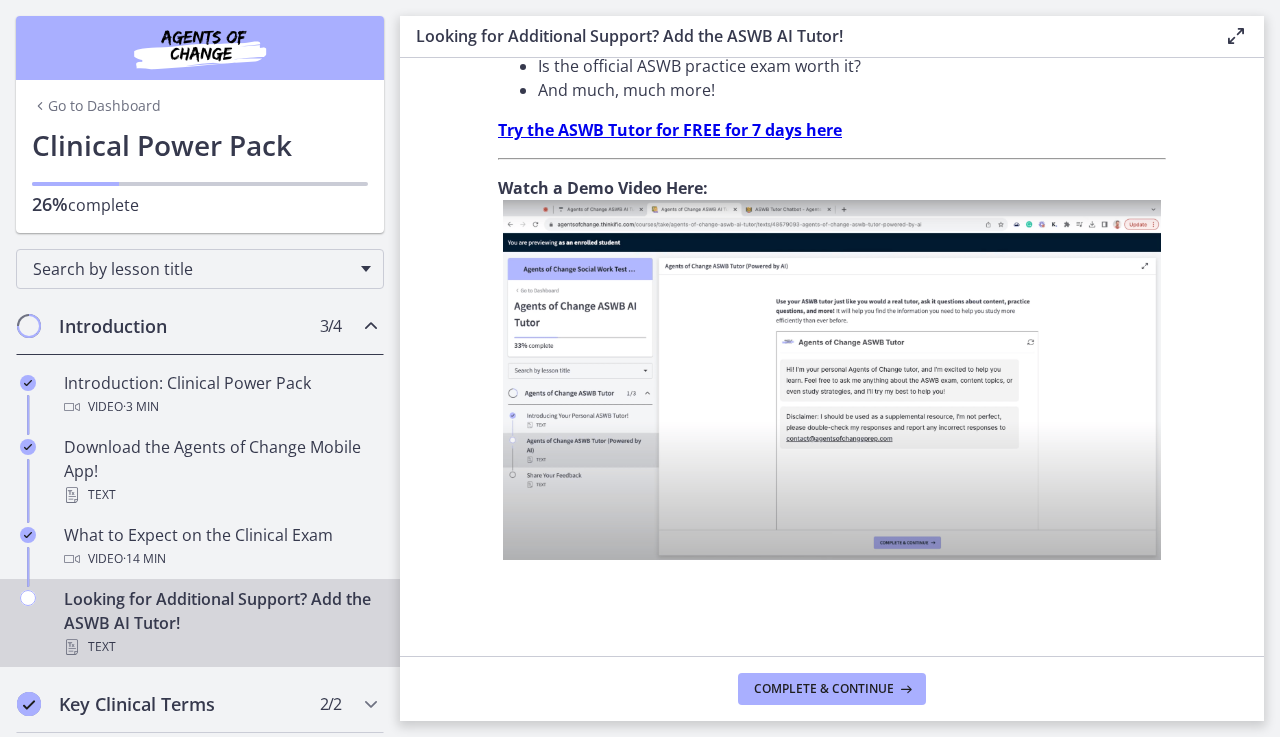scroll, scrollTop: 760, scrollLeft: 0, axis: vertical 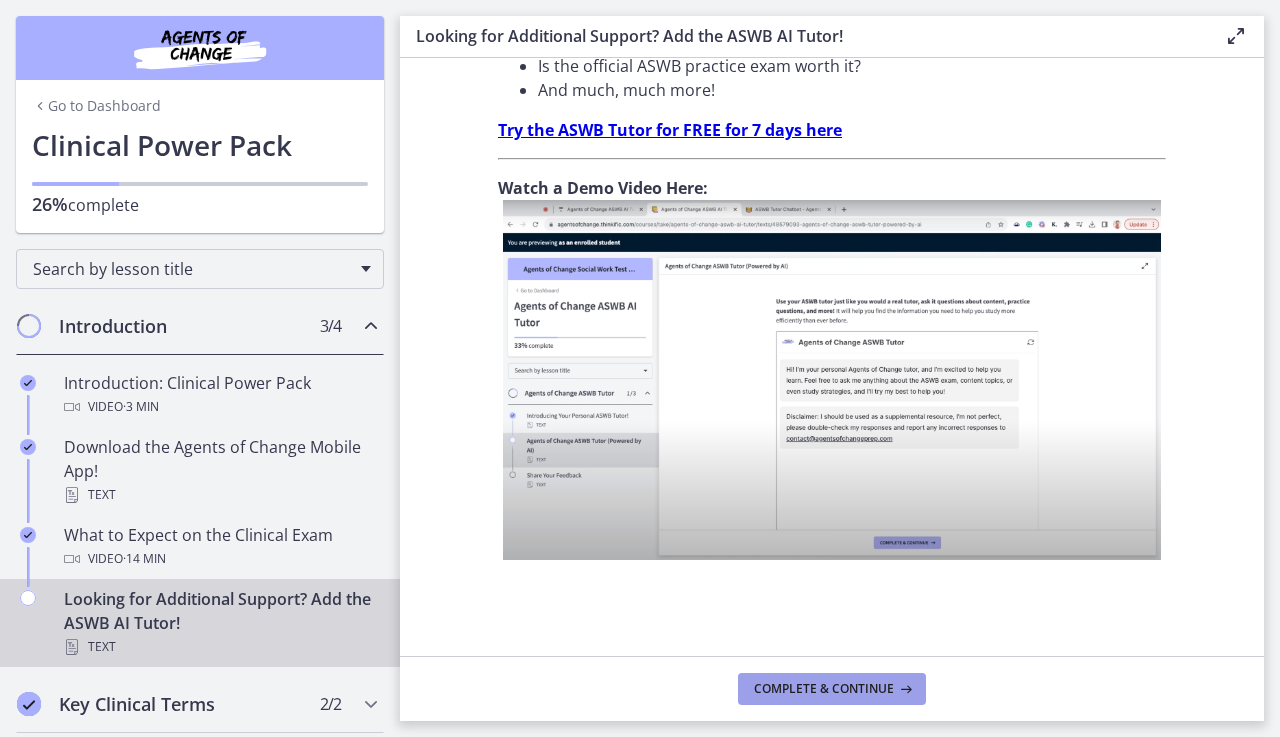 click on "Complete & continue" at bounding box center [832, 689] 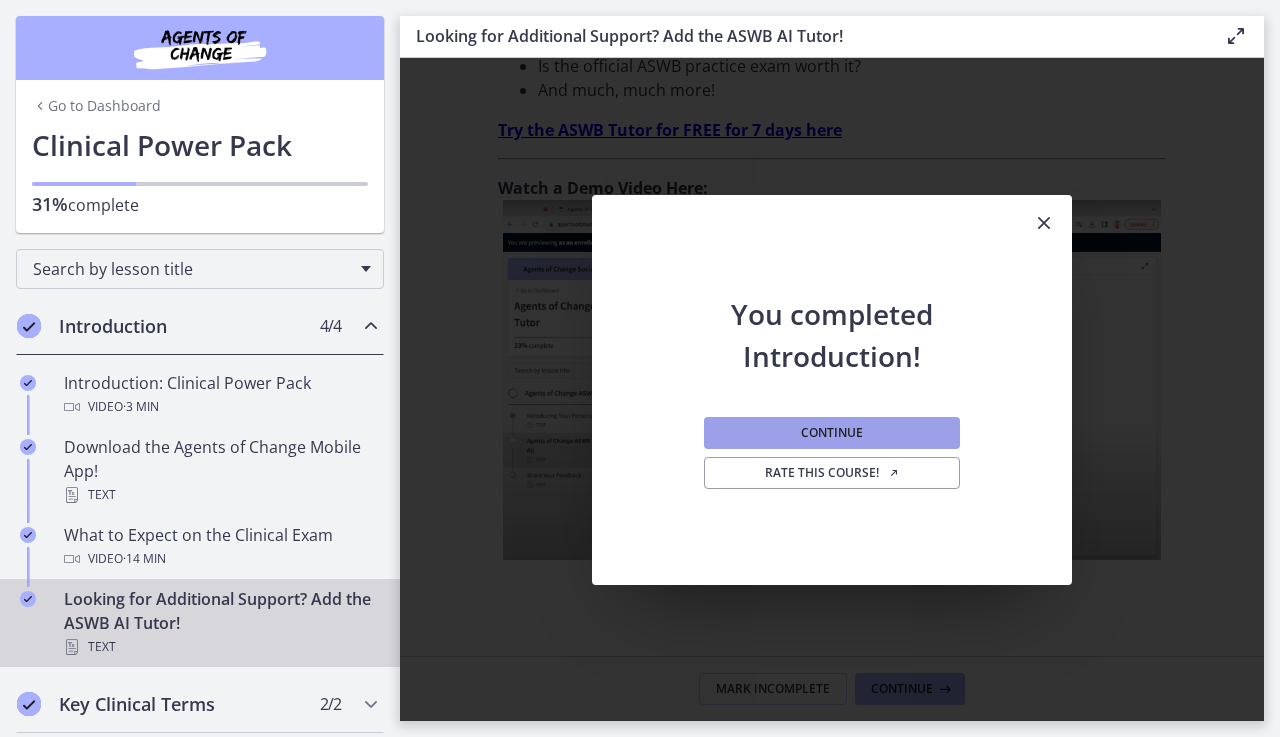 click on "Continue" at bounding box center (832, 433) 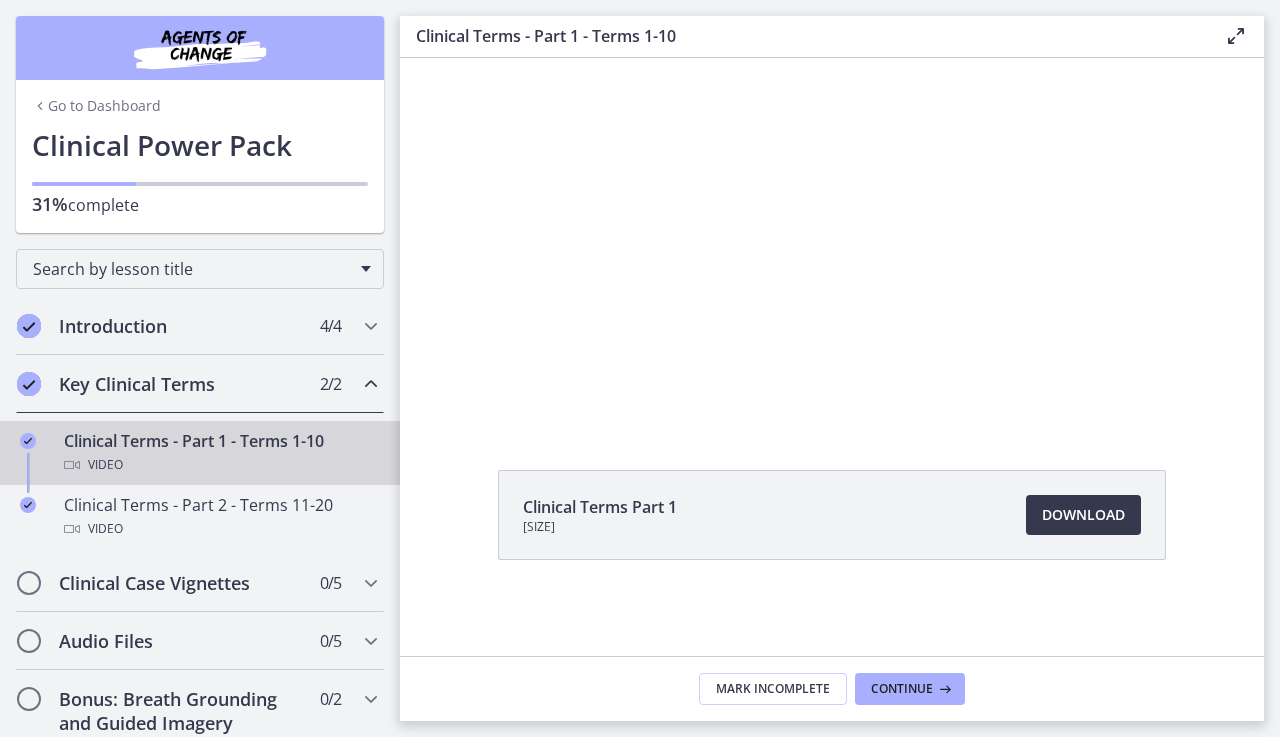 scroll, scrollTop: 0, scrollLeft: 0, axis: both 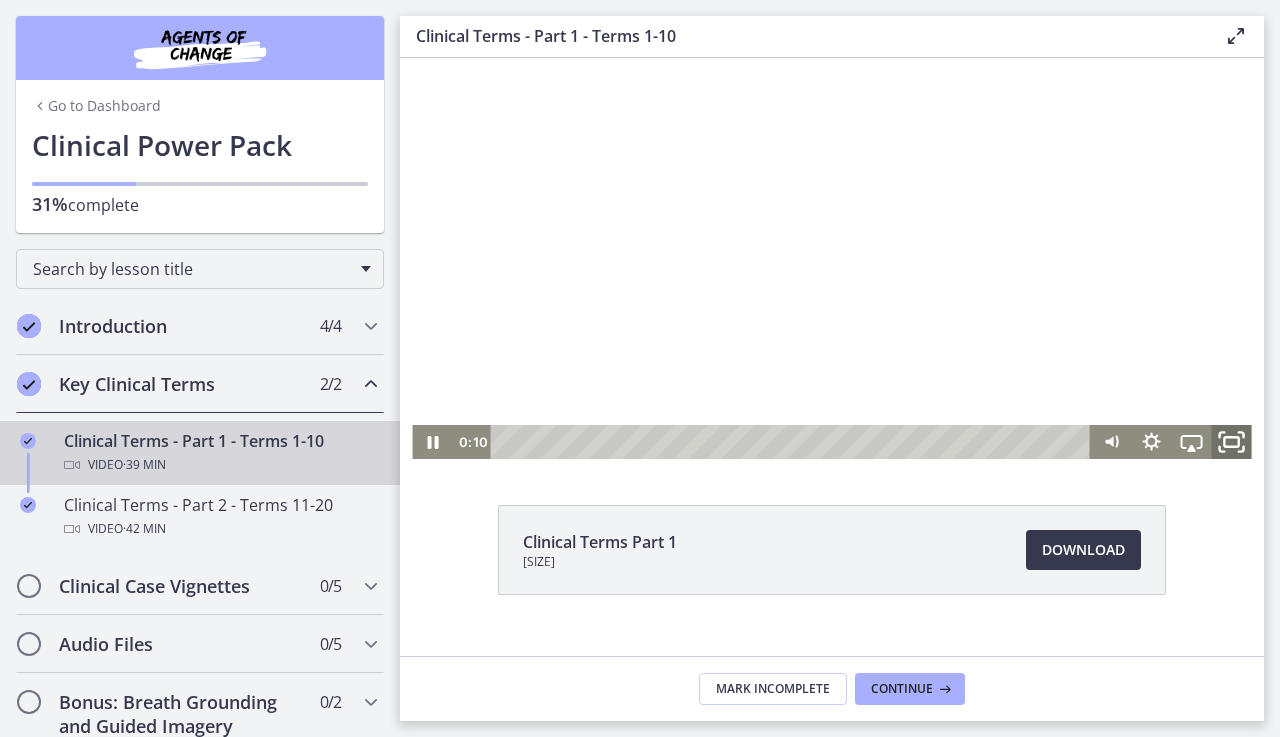 click 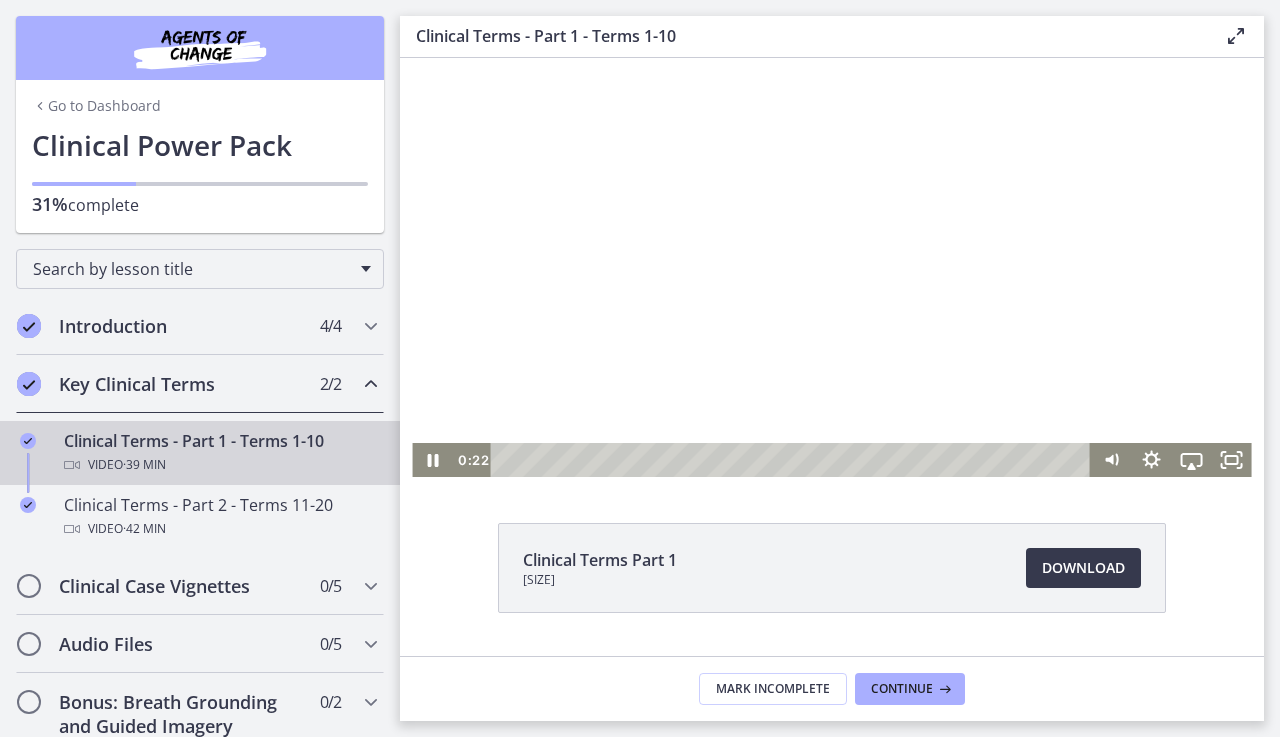 scroll, scrollTop: 46, scrollLeft: 0, axis: vertical 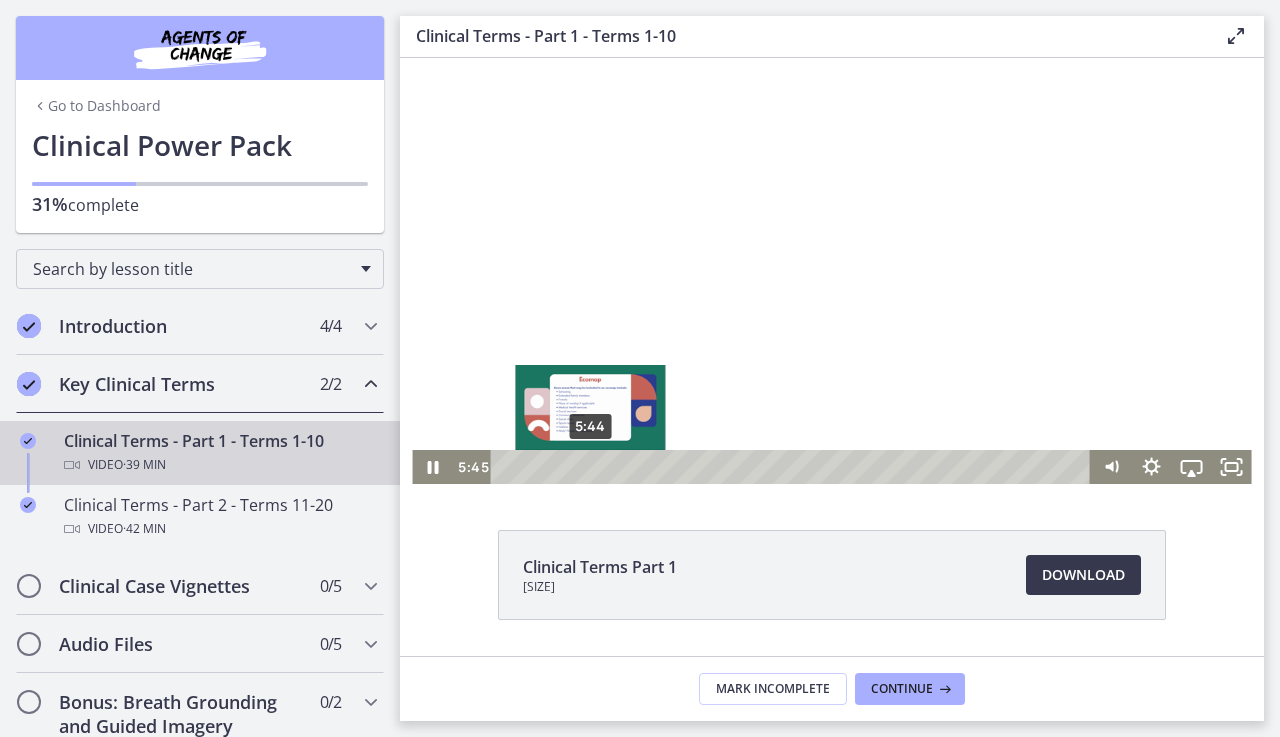 click on "5:44" at bounding box center [793, 467] 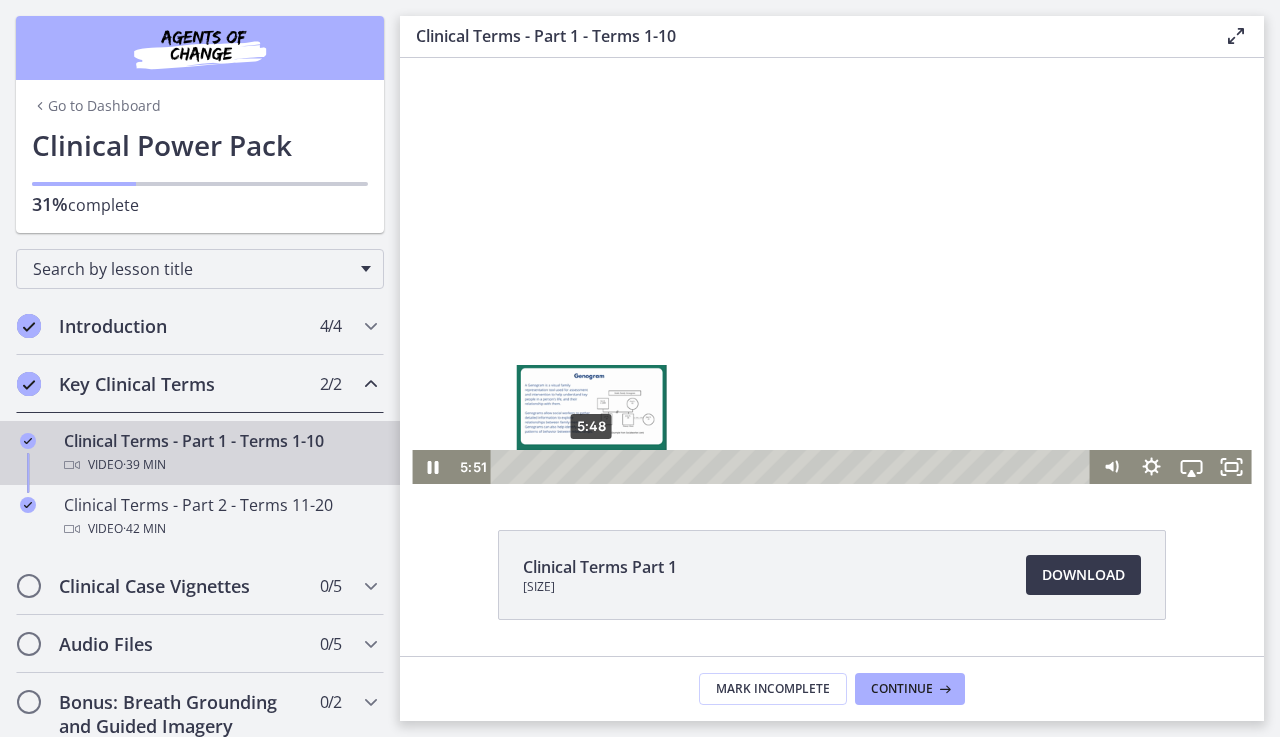 drag, startPoint x: 542, startPoint y: 468, endPoint x: 591, endPoint y: 462, distance: 49.365982 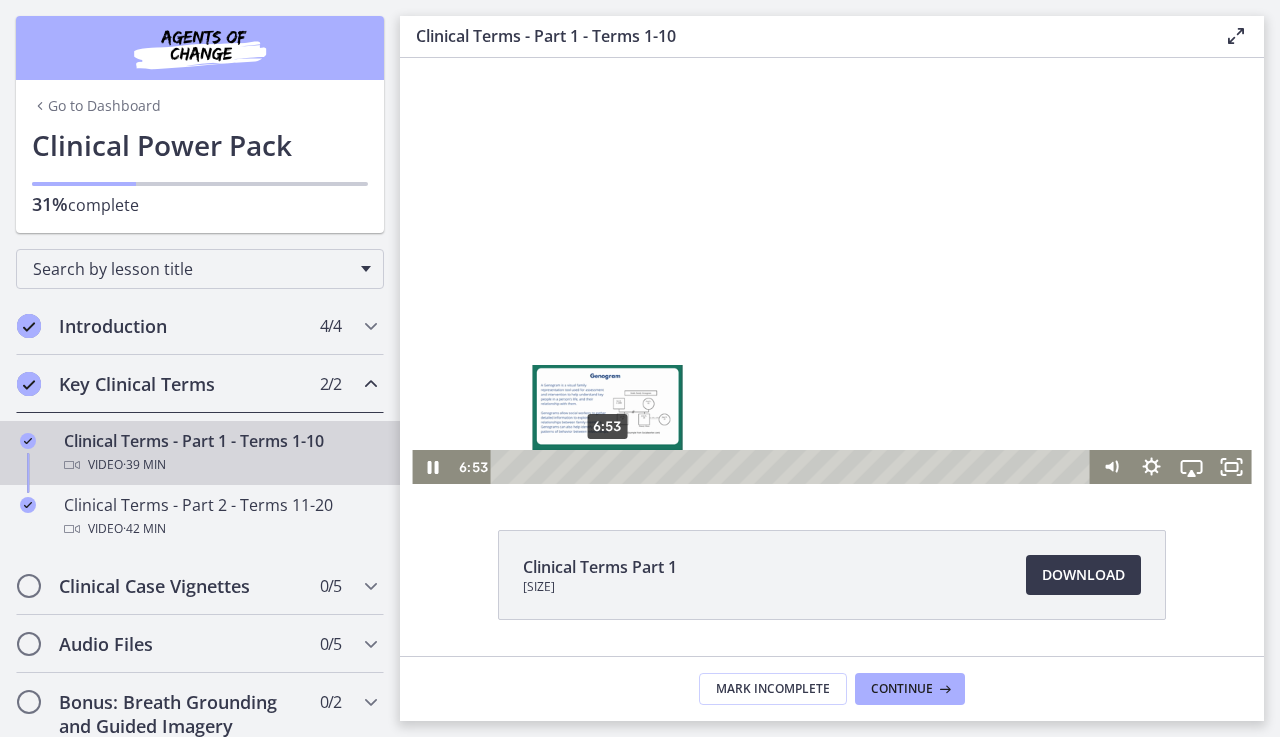 drag, startPoint x: 591, startPoint y: 462, endPoint x: 608, endPoint y: 462, distance: 17 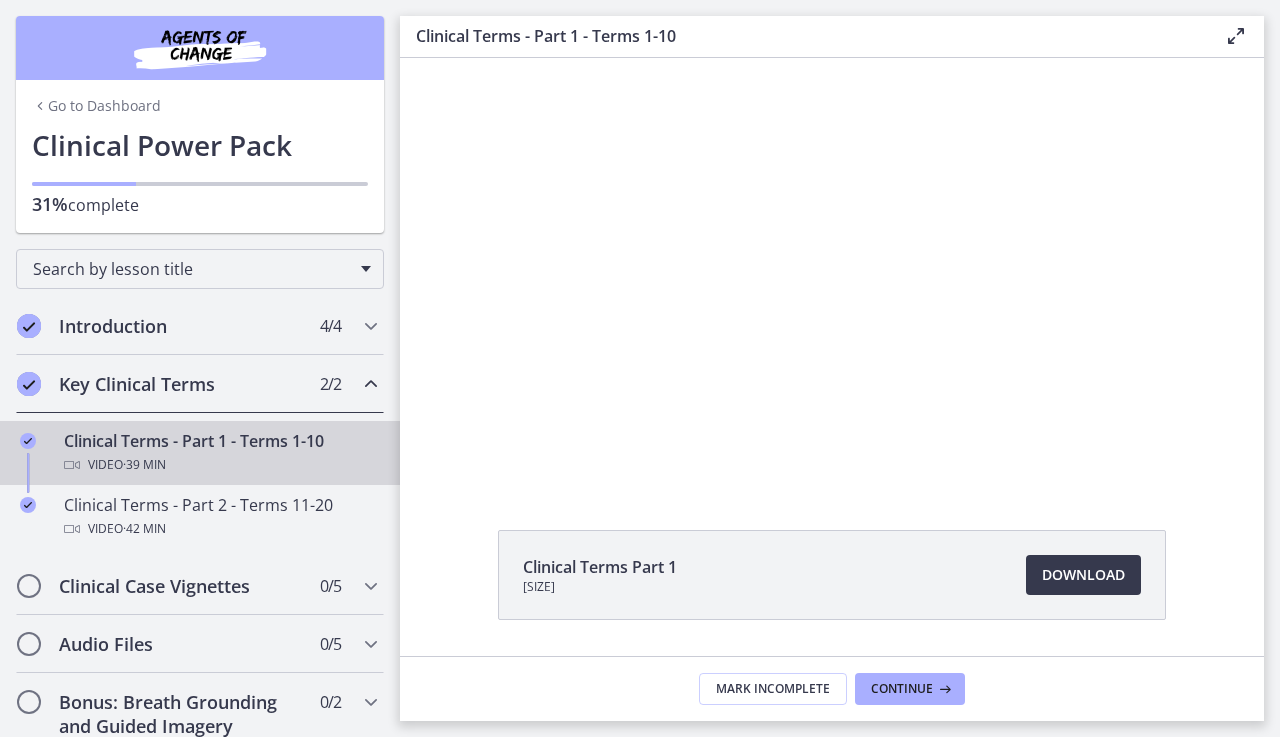 click at bounding box center [831, 248] 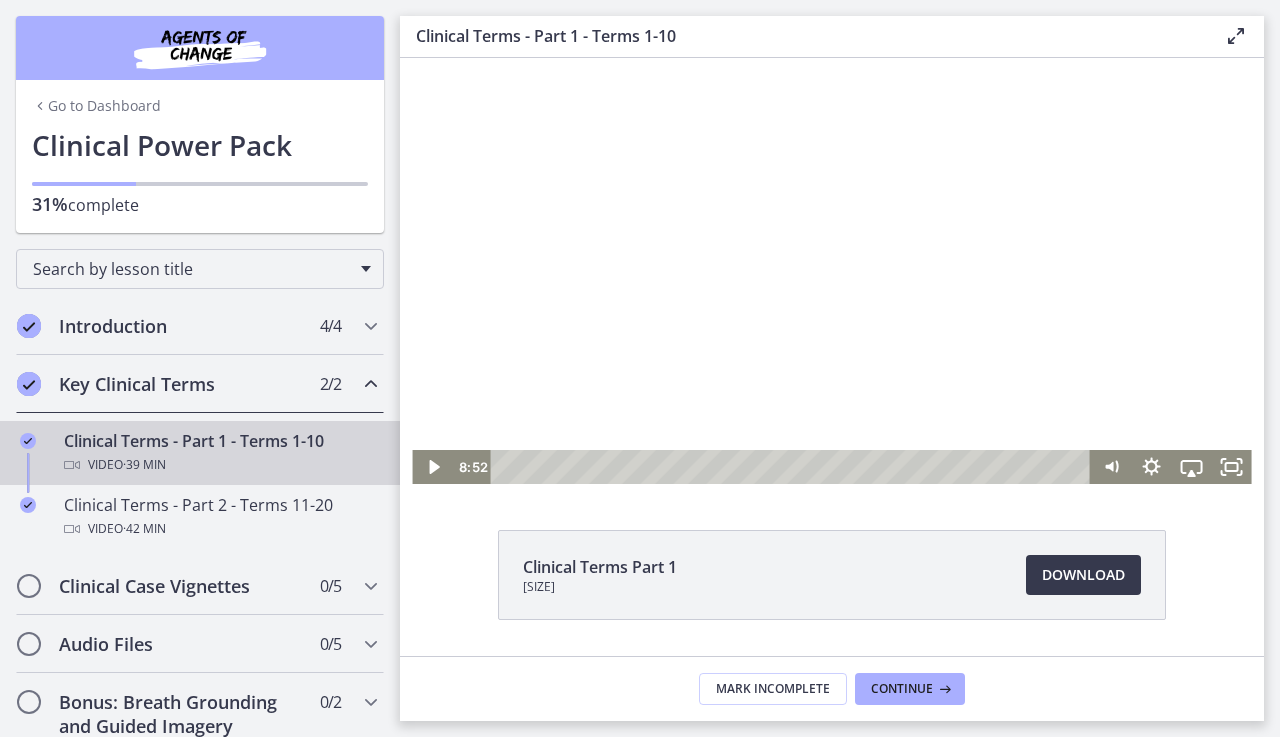 click at bounding box center [831, 248] 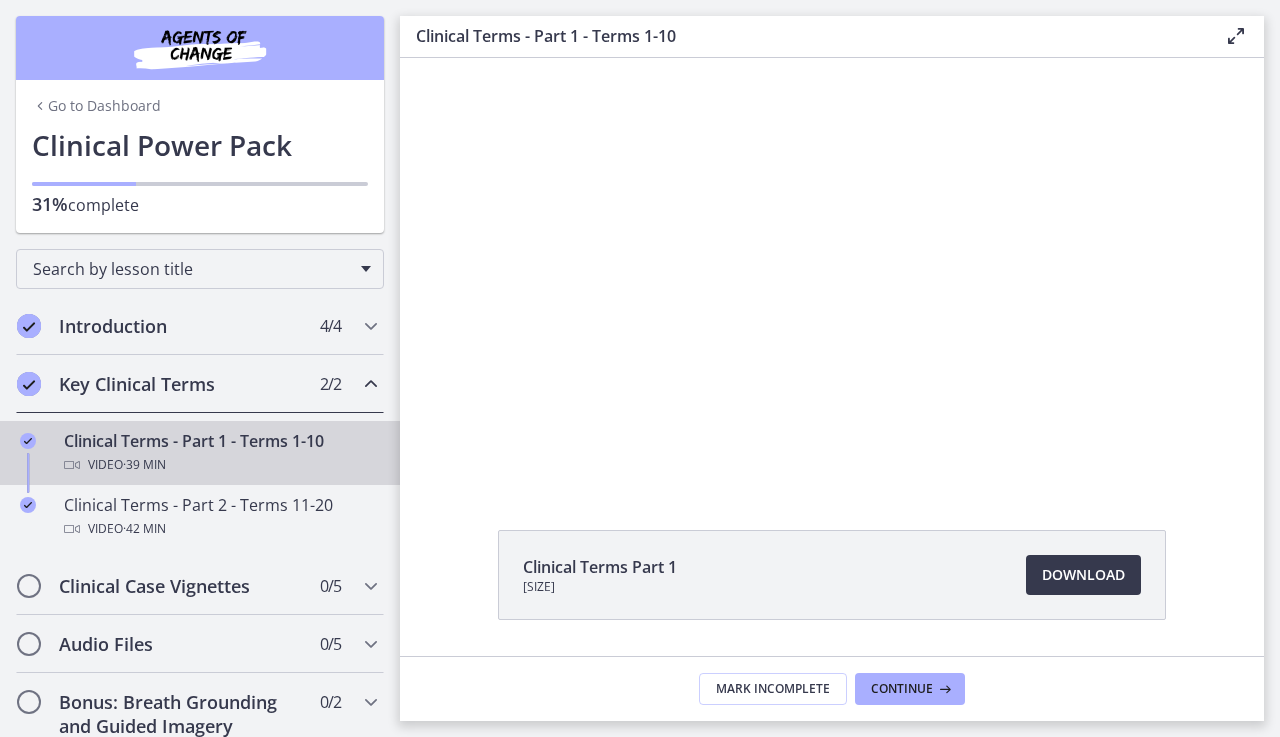 click at bounding box center (831, 248) 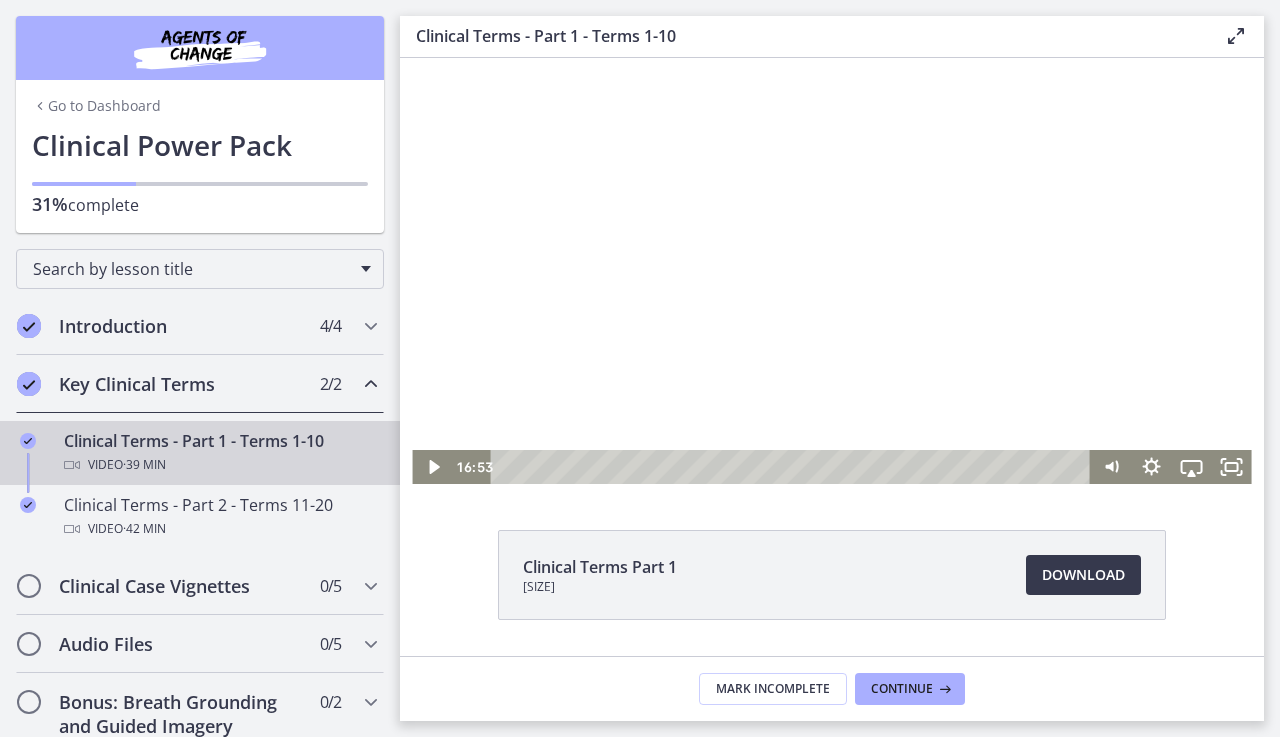 click at bounding box center [831, 248] 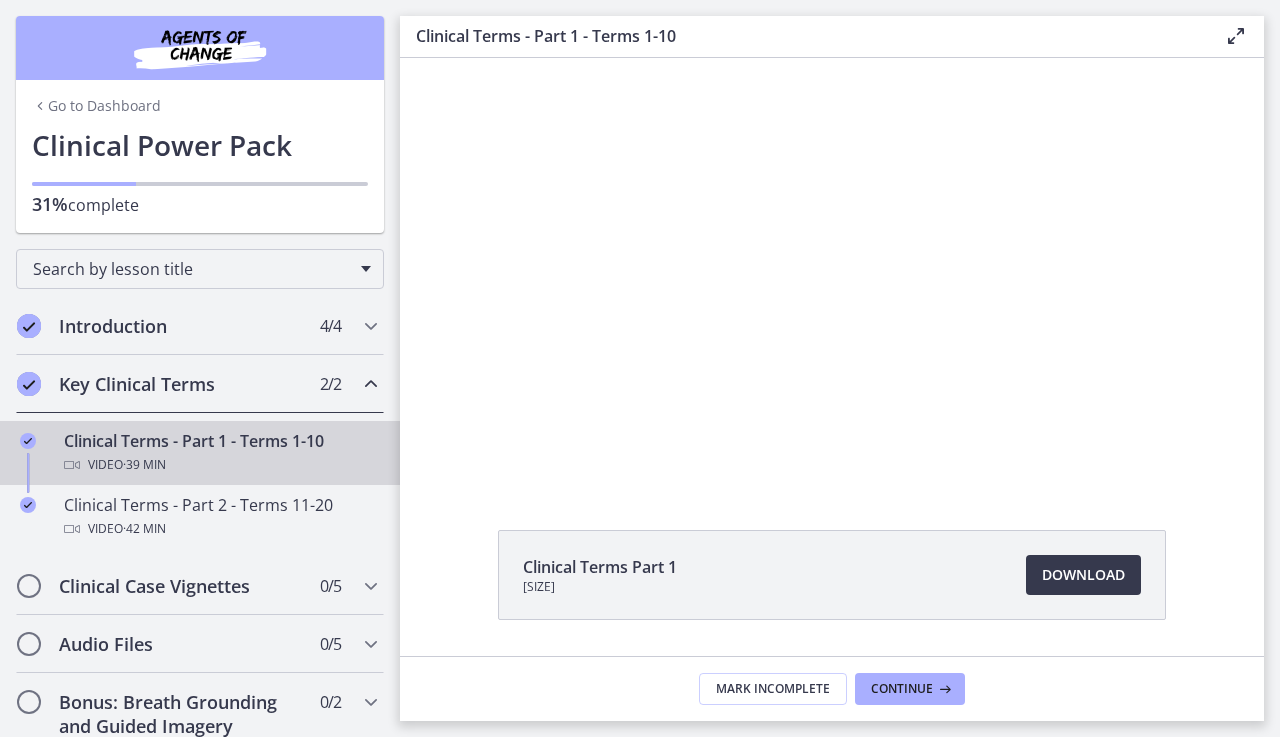 type 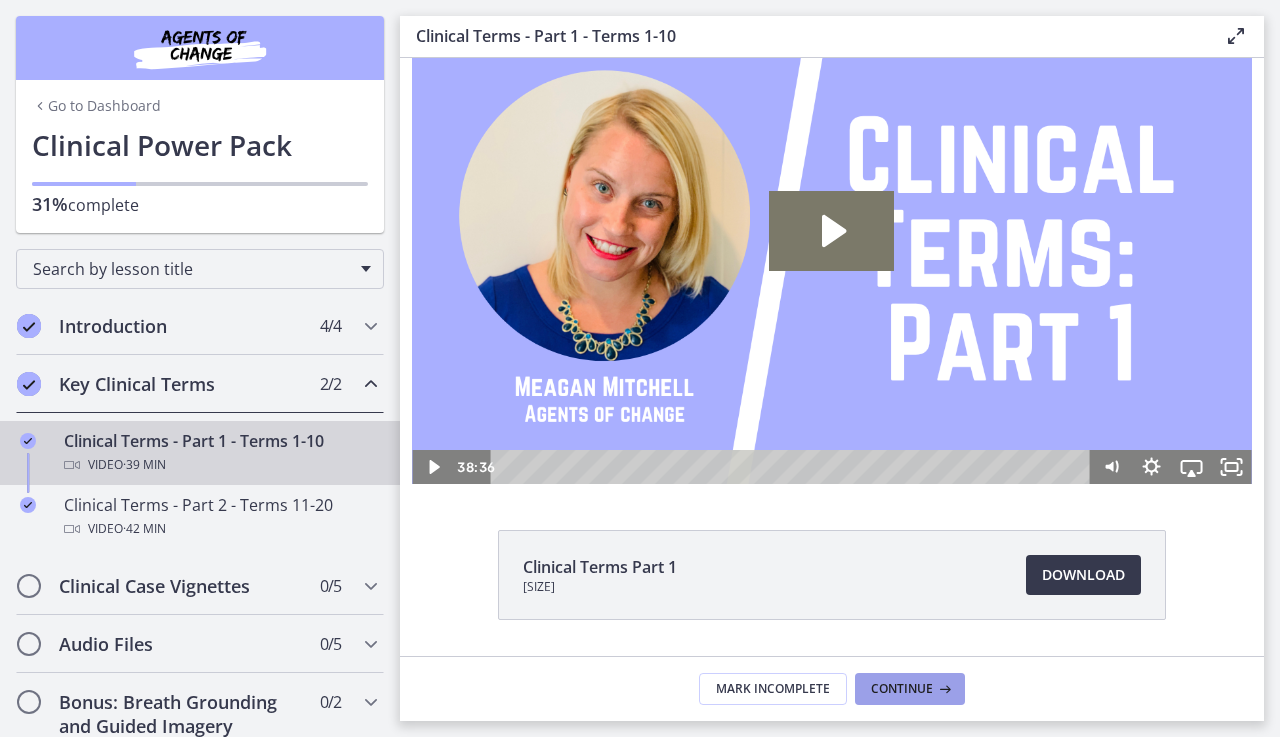 scroll, scrollTop: 0, scrollLeft: 0, axis: both 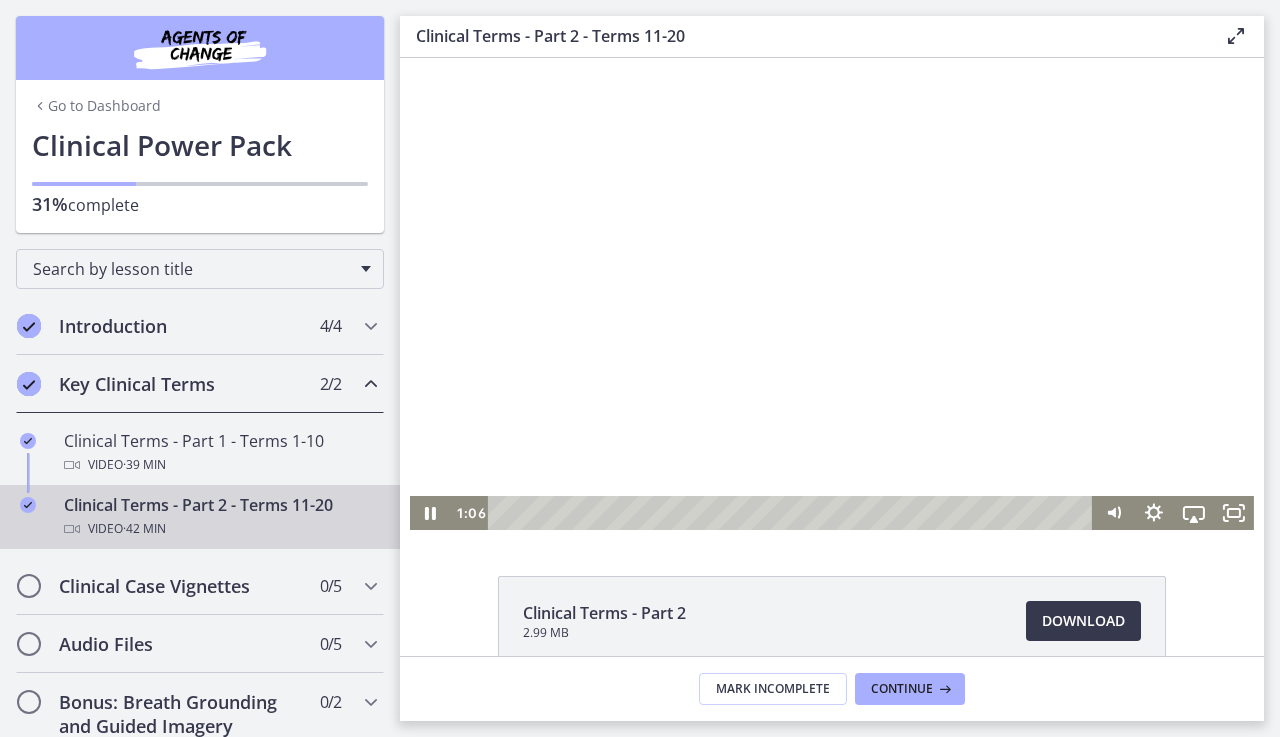 click at bounding box center [832, 294] 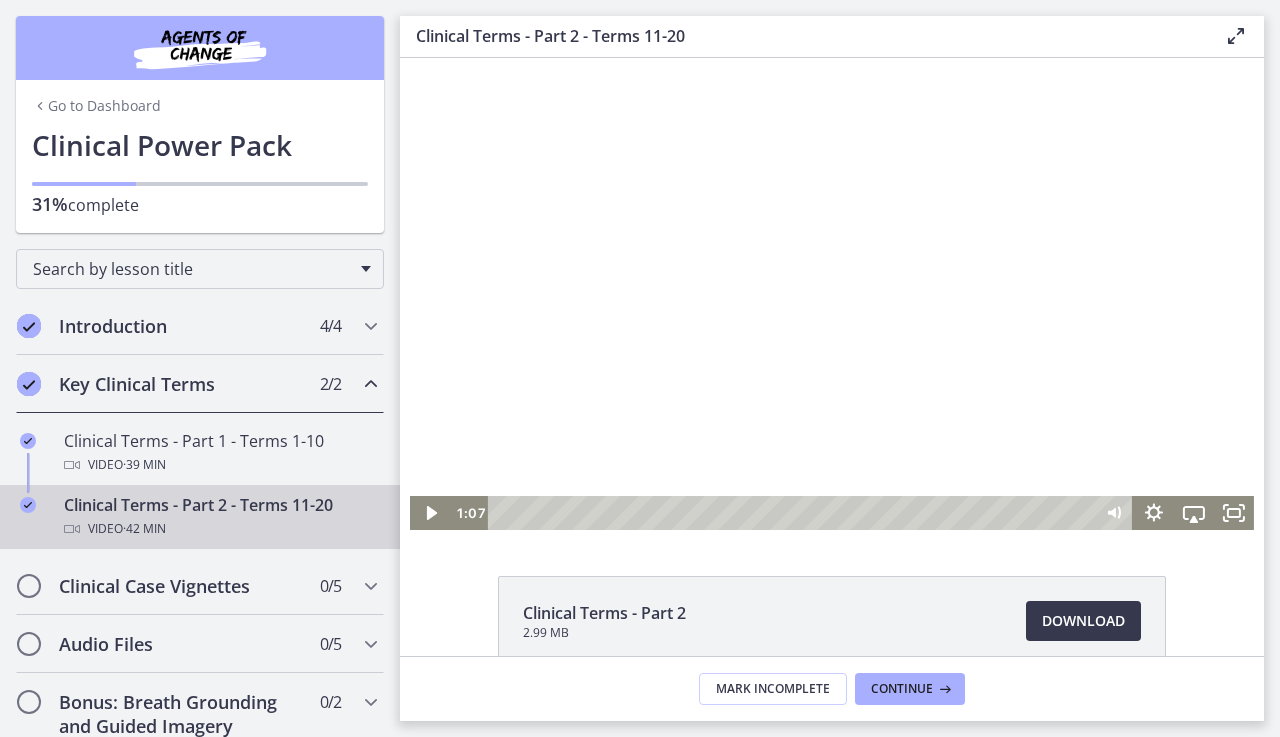 click at bounding box center [832, 294] 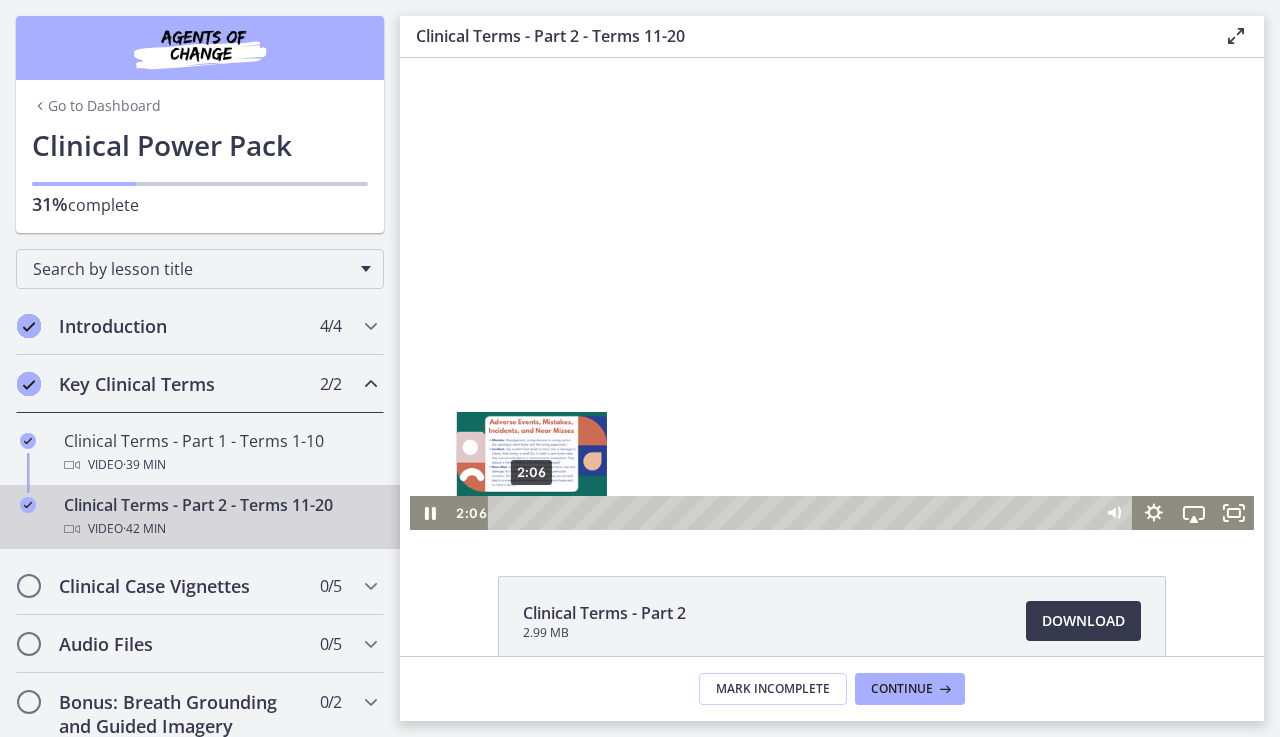 click at bounding box center (531, 512) 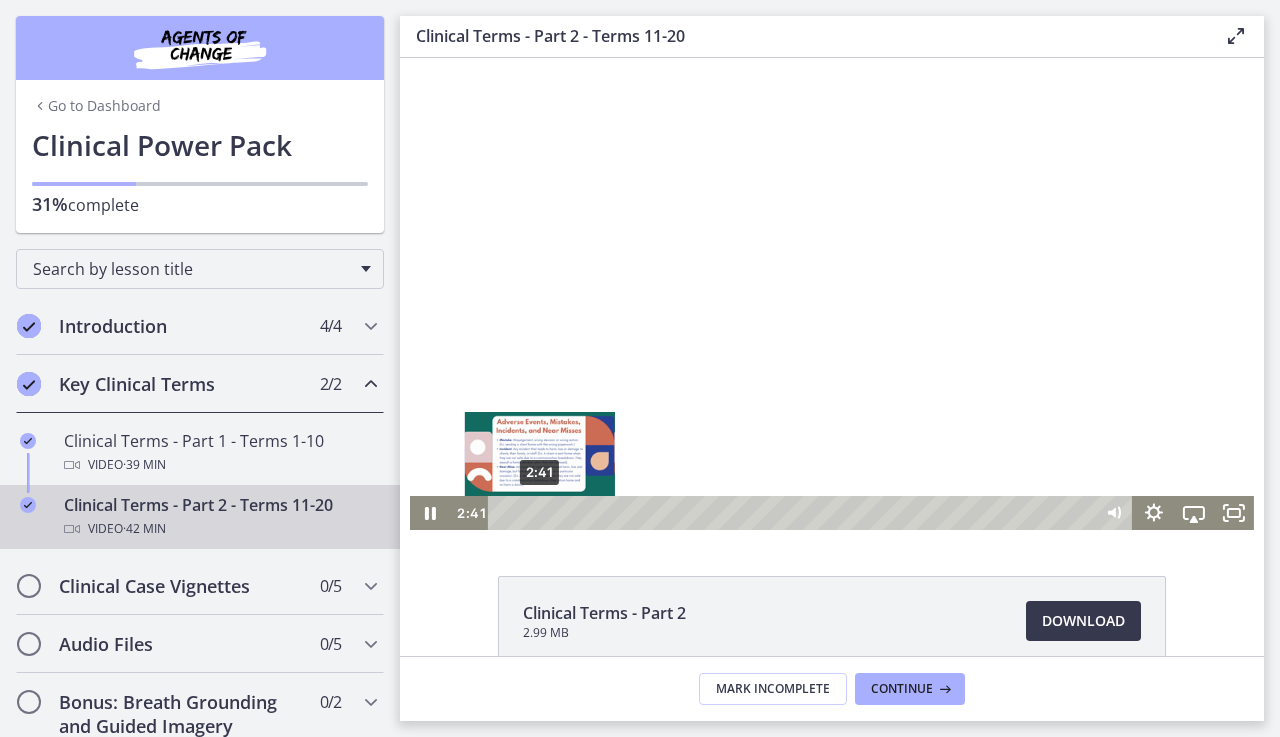 click at bounding box center (539, 512) 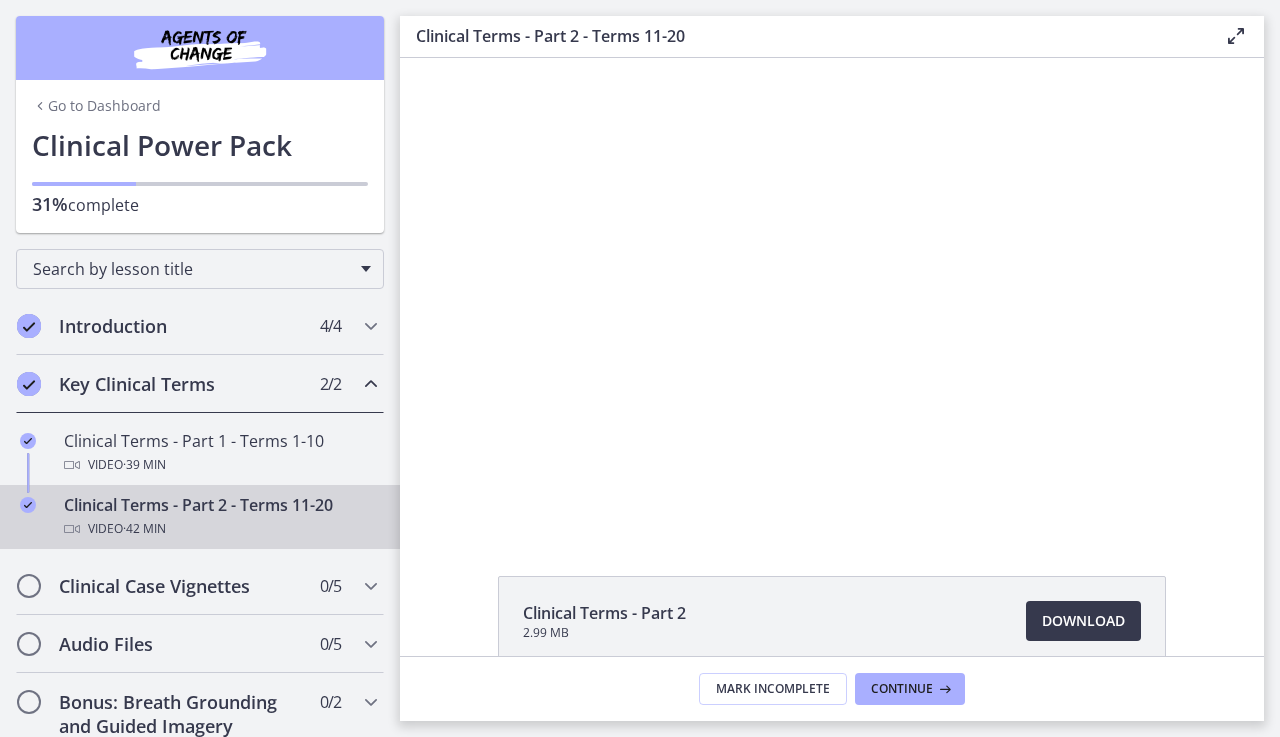 click at bounding box center [832, 294] 